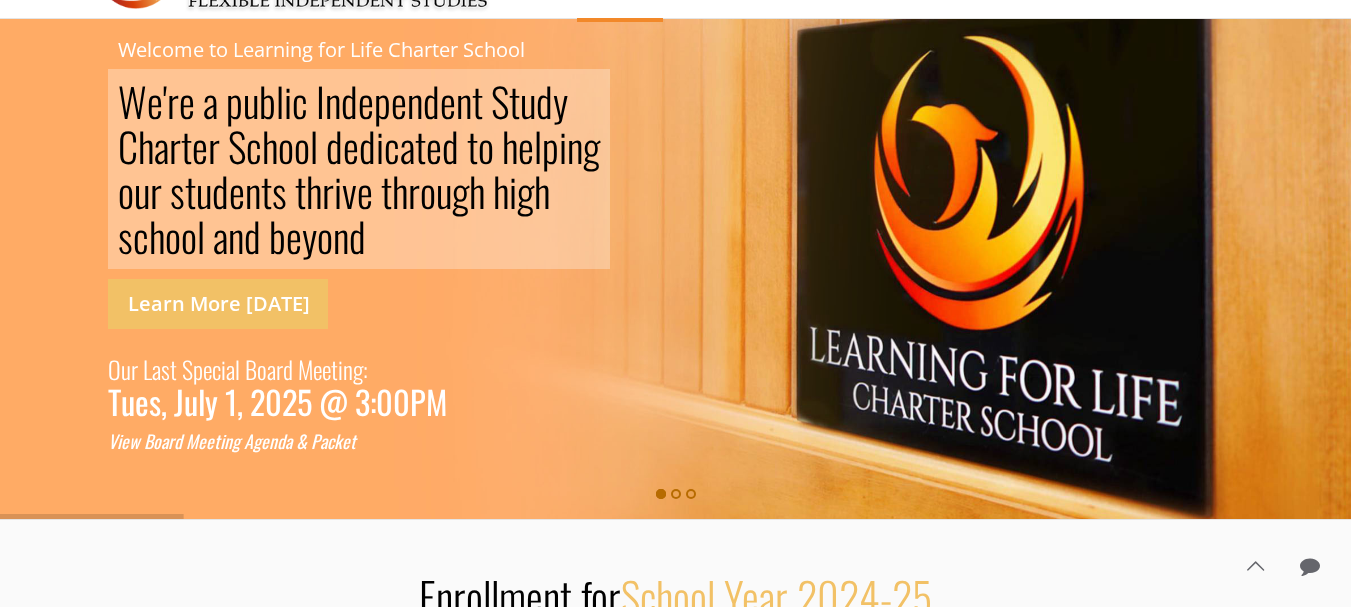 scroll, scrollTop: 170, scrollLeft: 0, axis: vertical 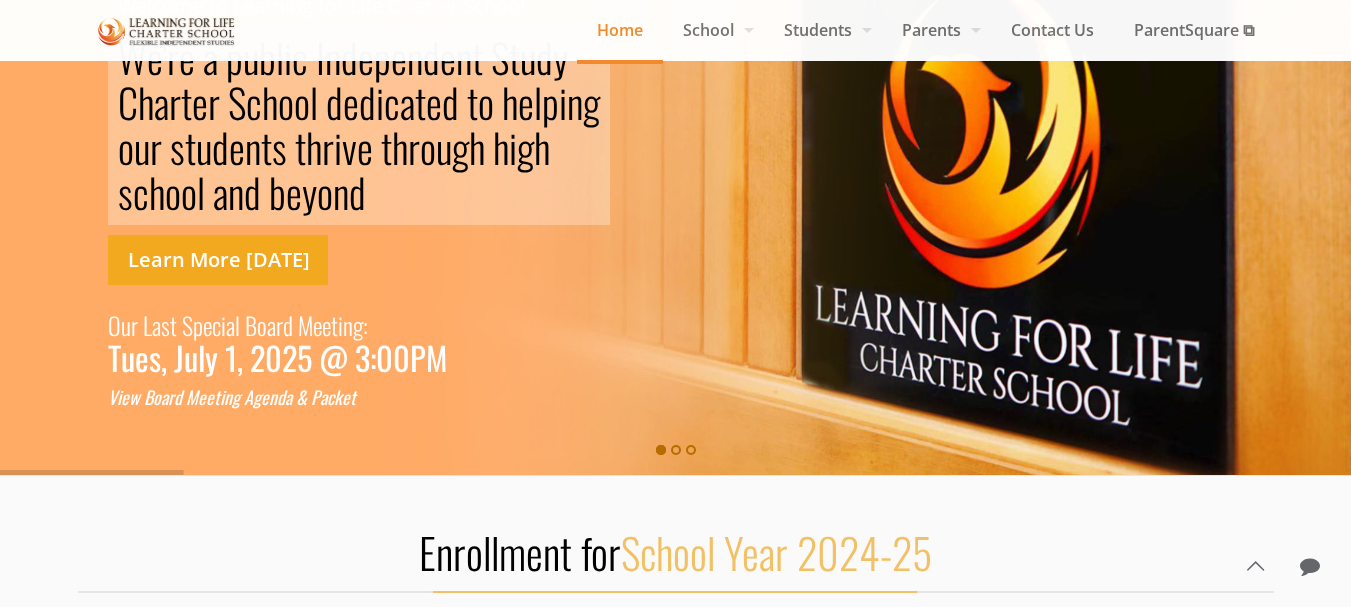 click on "Learn More [DATE]" at bounding box center [218, 260] 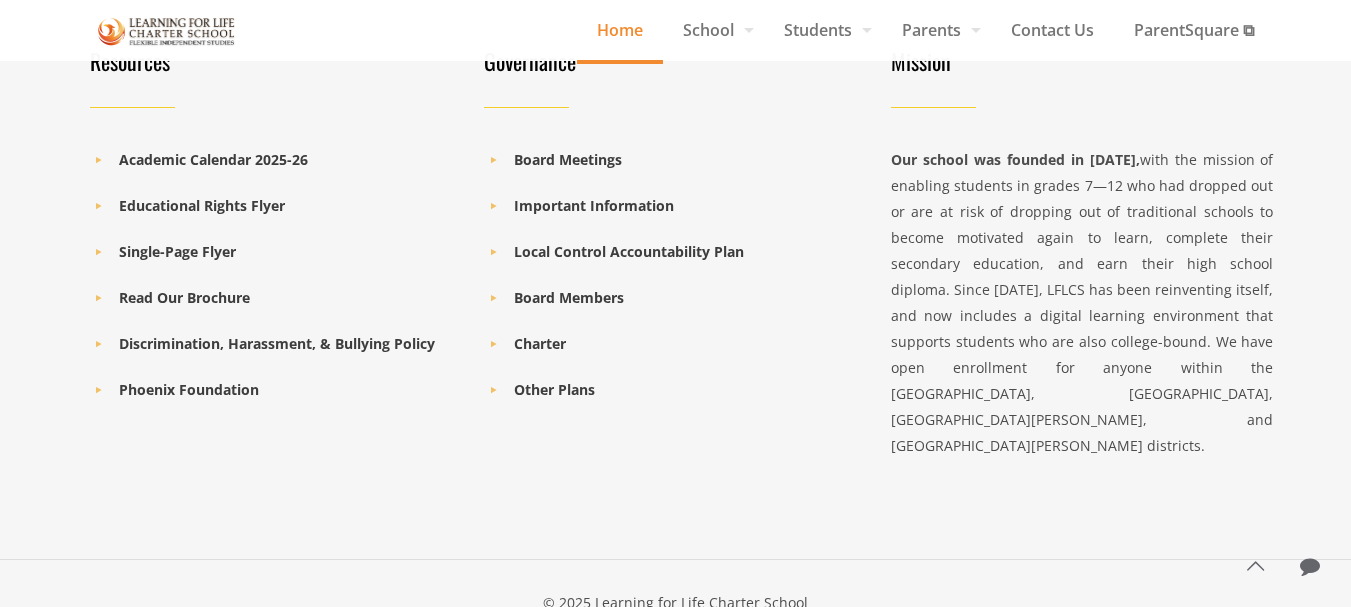 scroll, scrollTop: 3074, scrollLeft: 0, axis: vertical 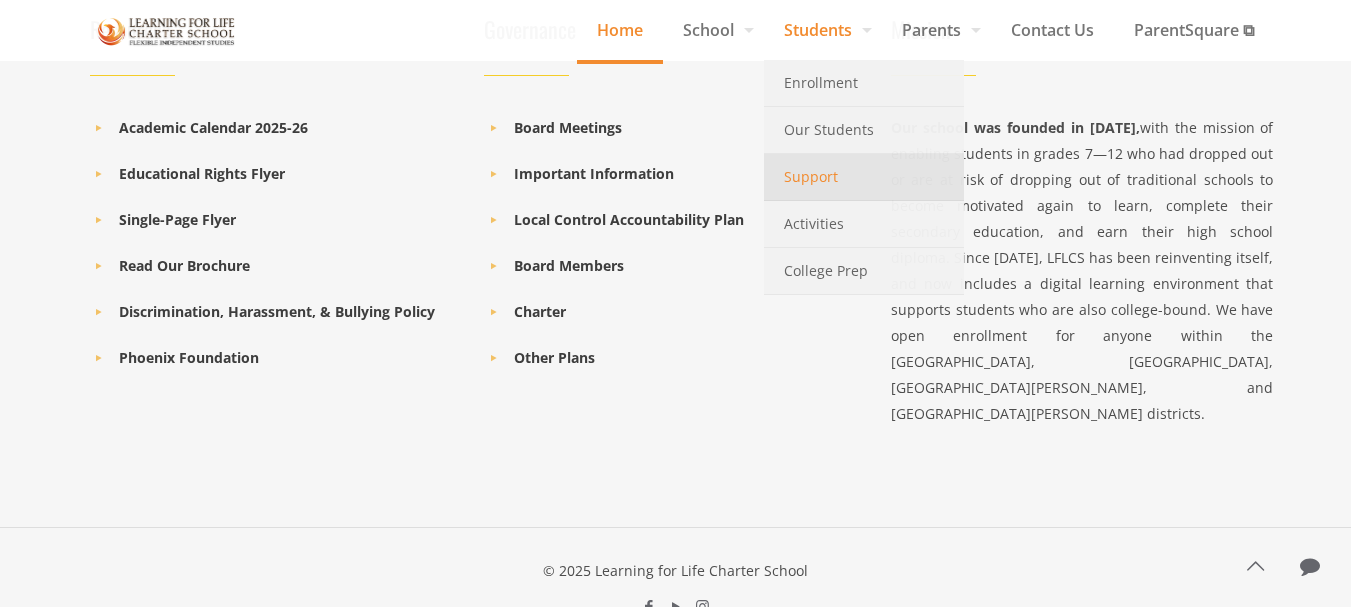 click on "Support" at bounding box center (811, 177) 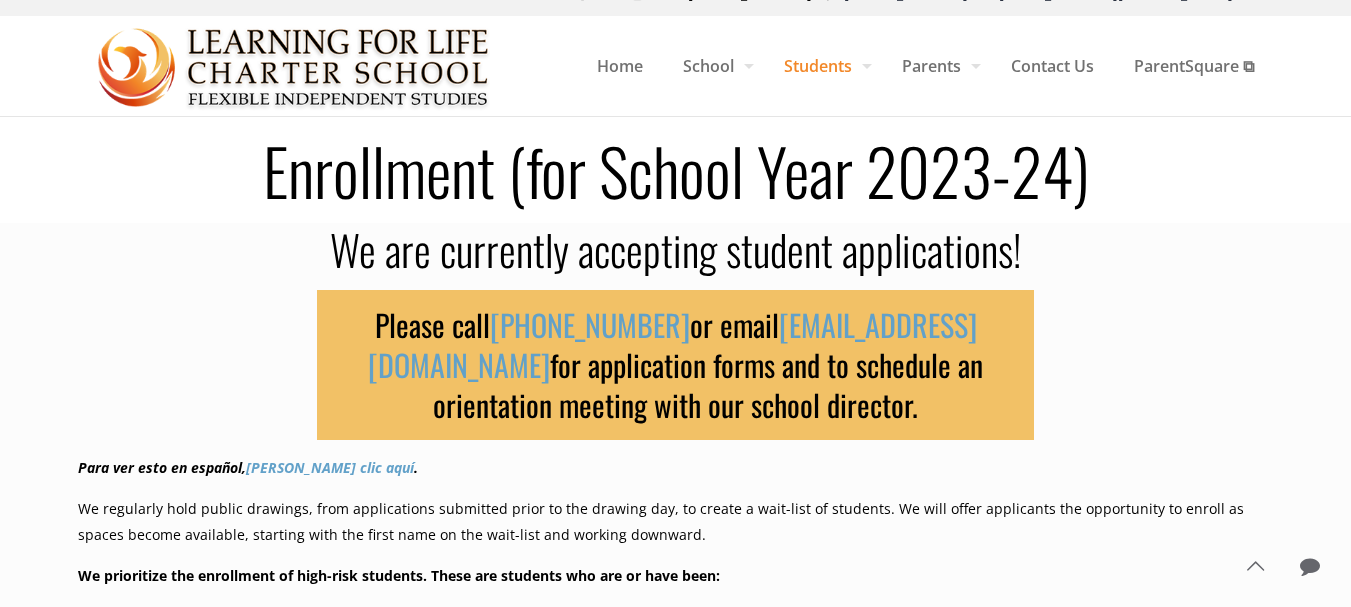 scroll, scrollTop: 0, scrollLeft: 0, axis: both 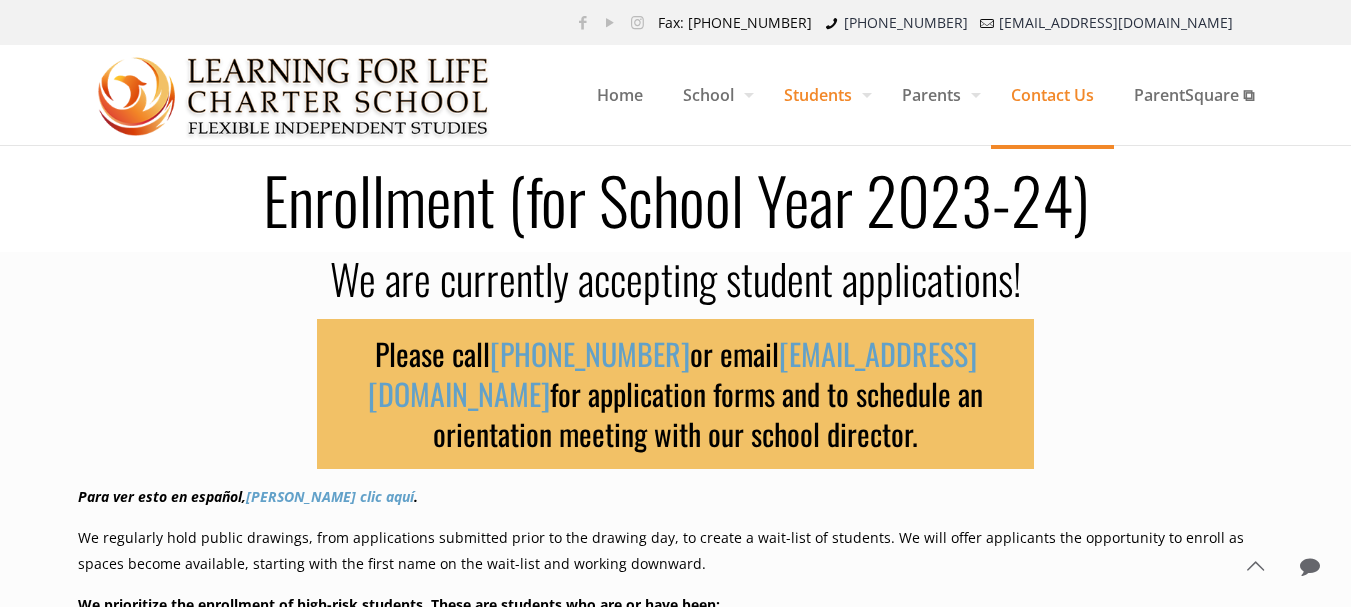 click on "Contact Us" at bounding box center (1052, 95) 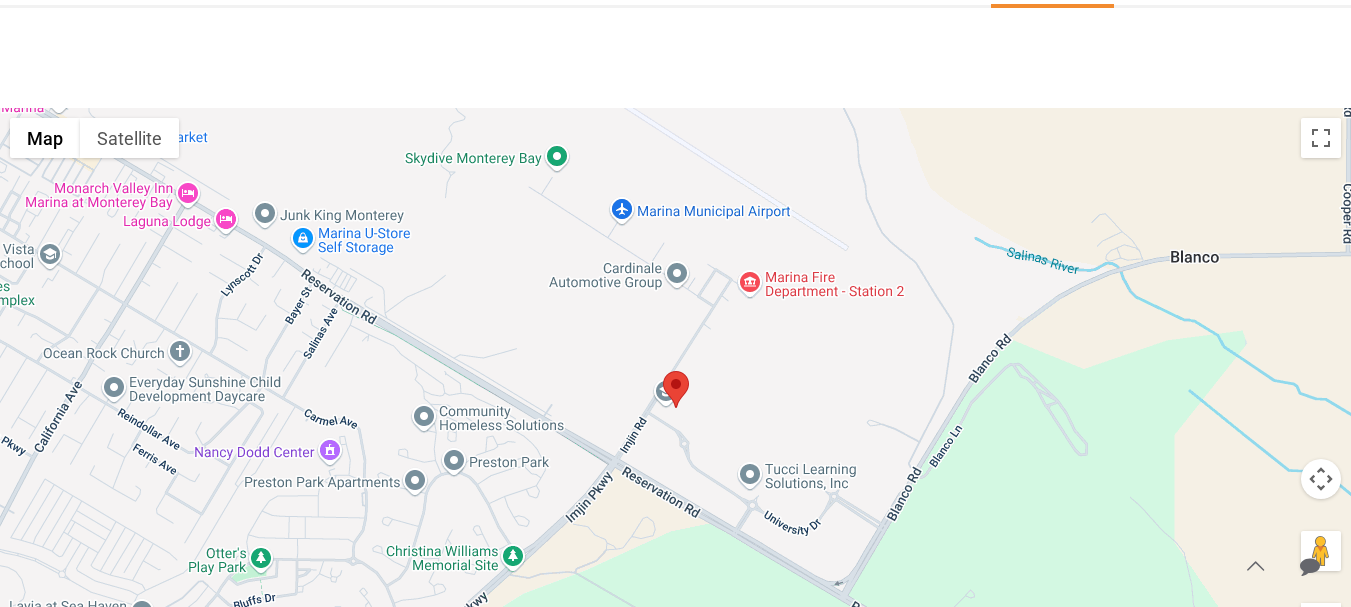 scroll, scrollTop: 300, scrollLeft: 0, axis: vertical 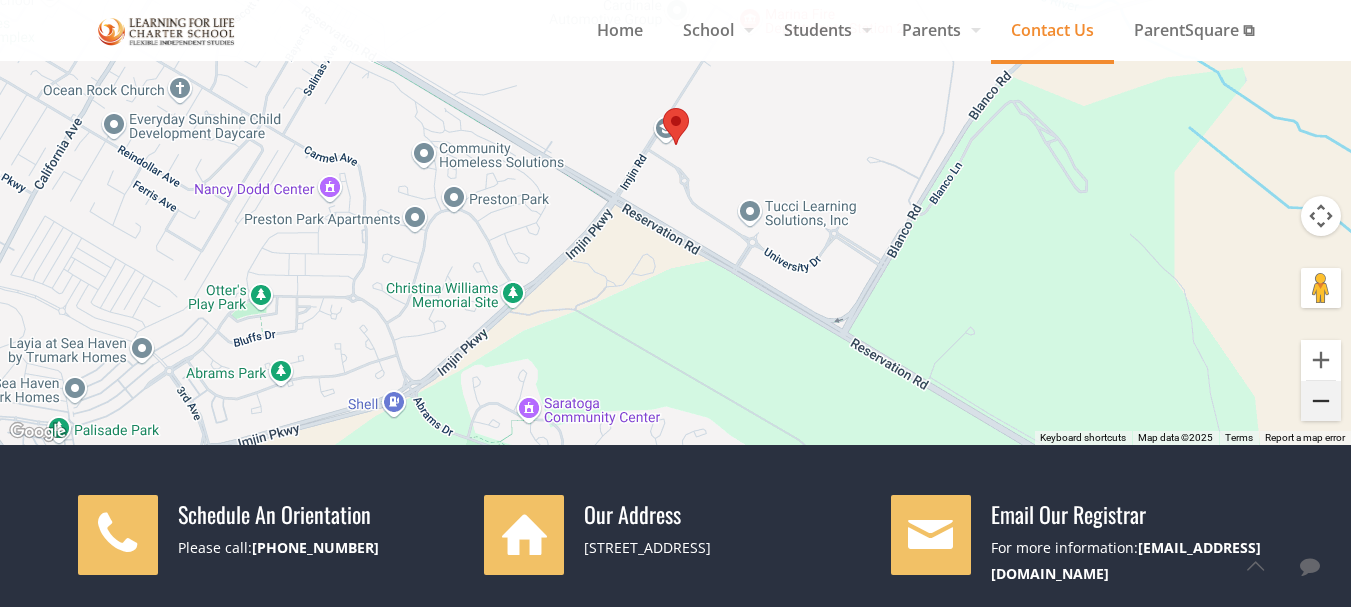 click at bounding box center [1321, 401] 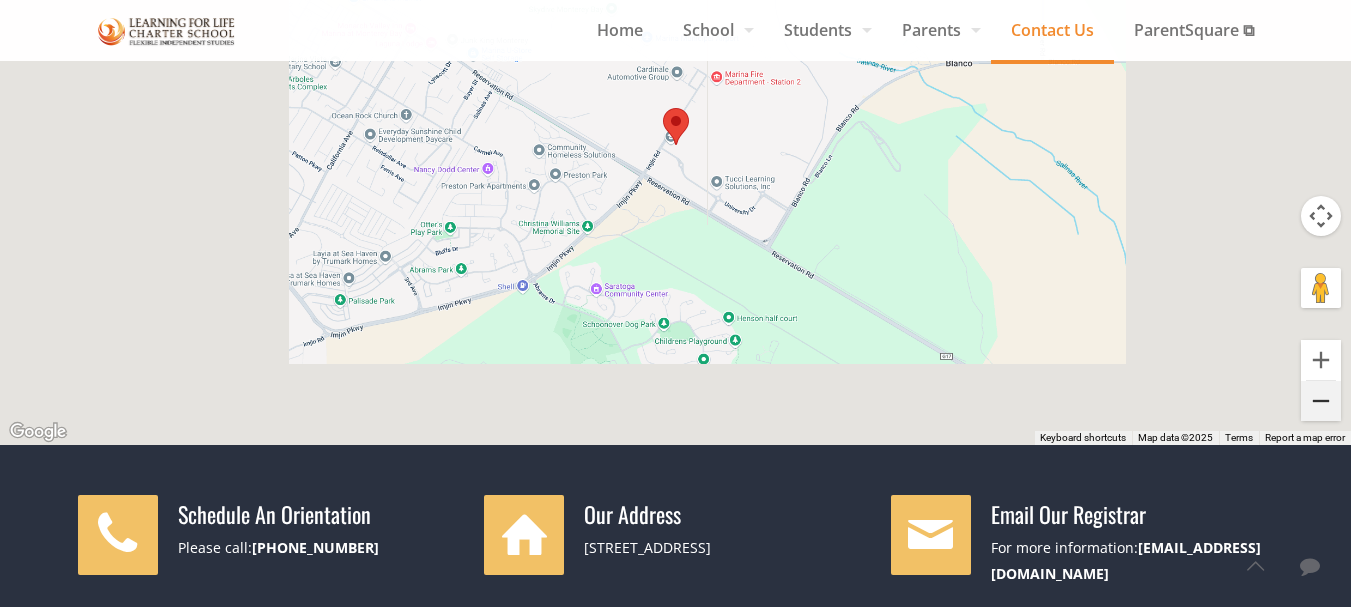 click at bounding box center [1321, 401] 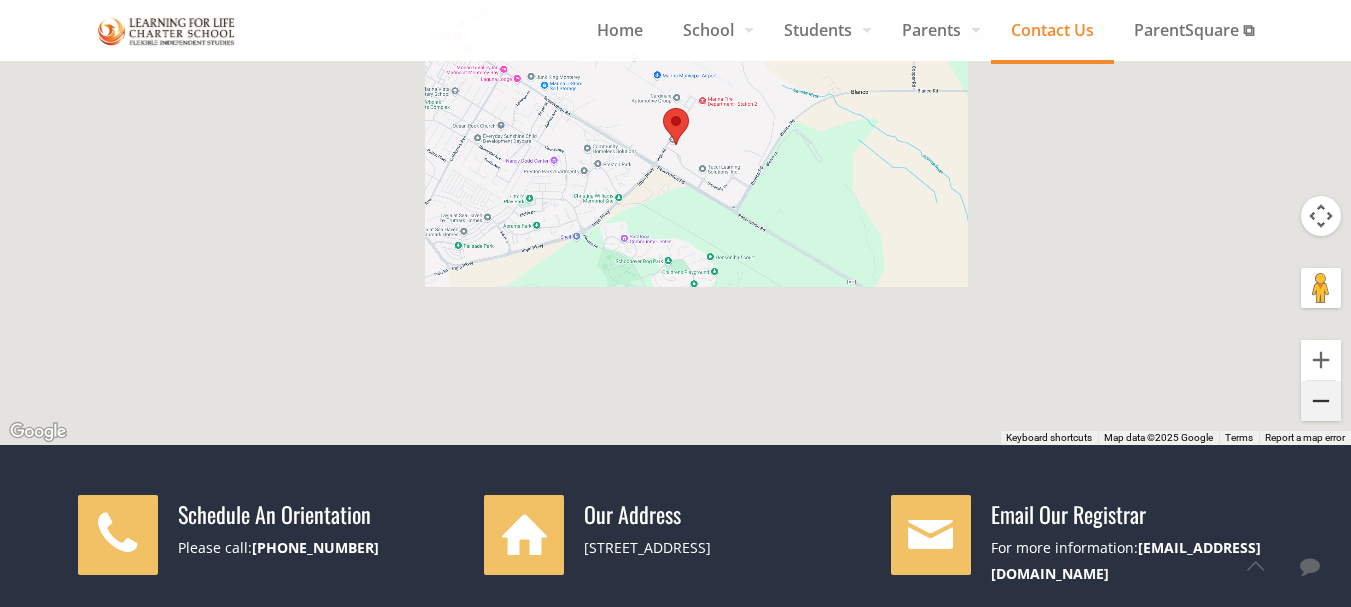 click at bounding box center [1321, 401] 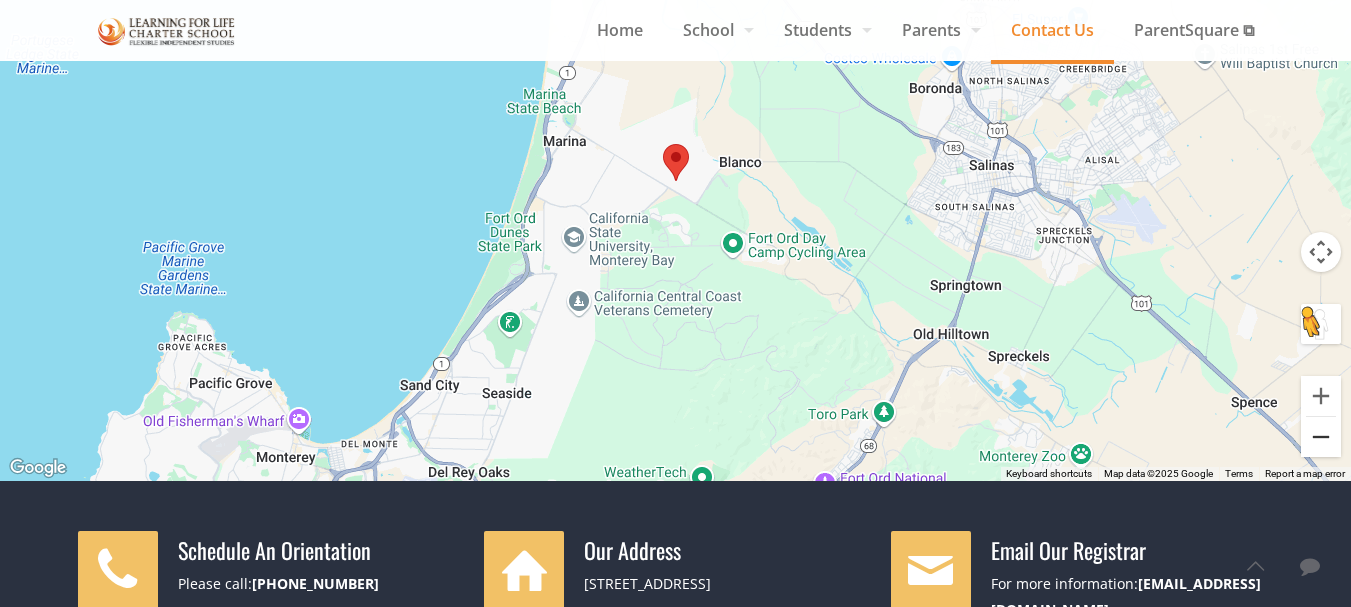 scroll, scrollTop: 256, scrollLeft: 0, axis: vertical 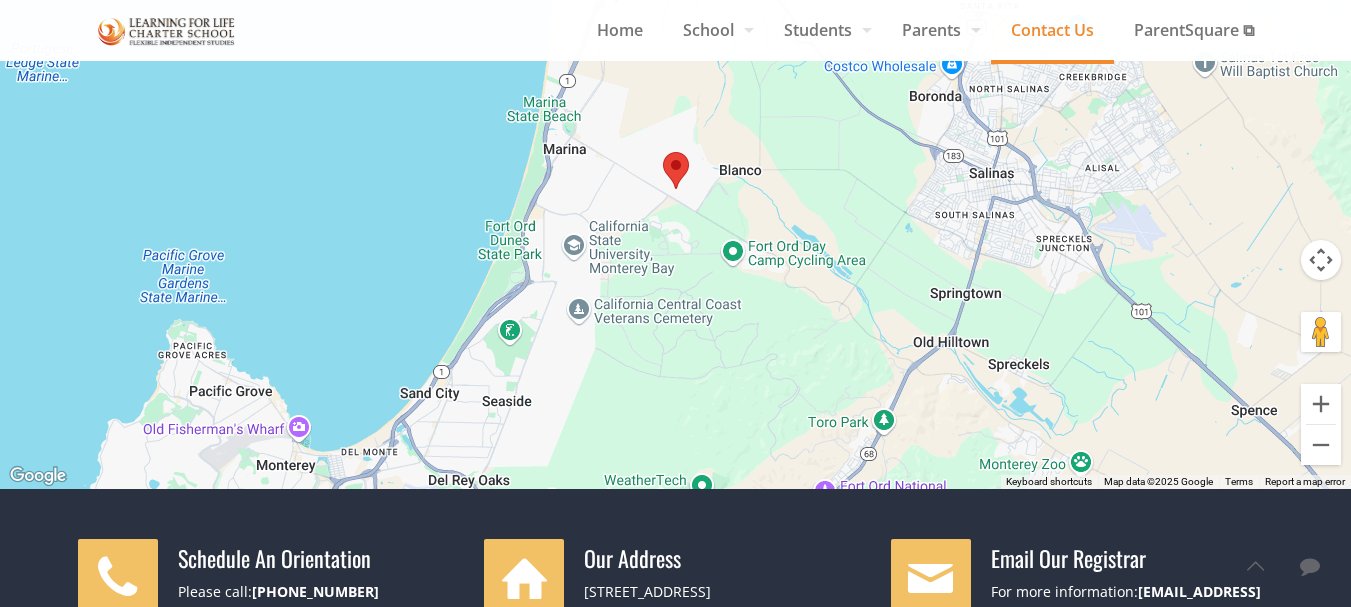 click on "To navigate, press the arrow keys." at bounding box center (675, 189) 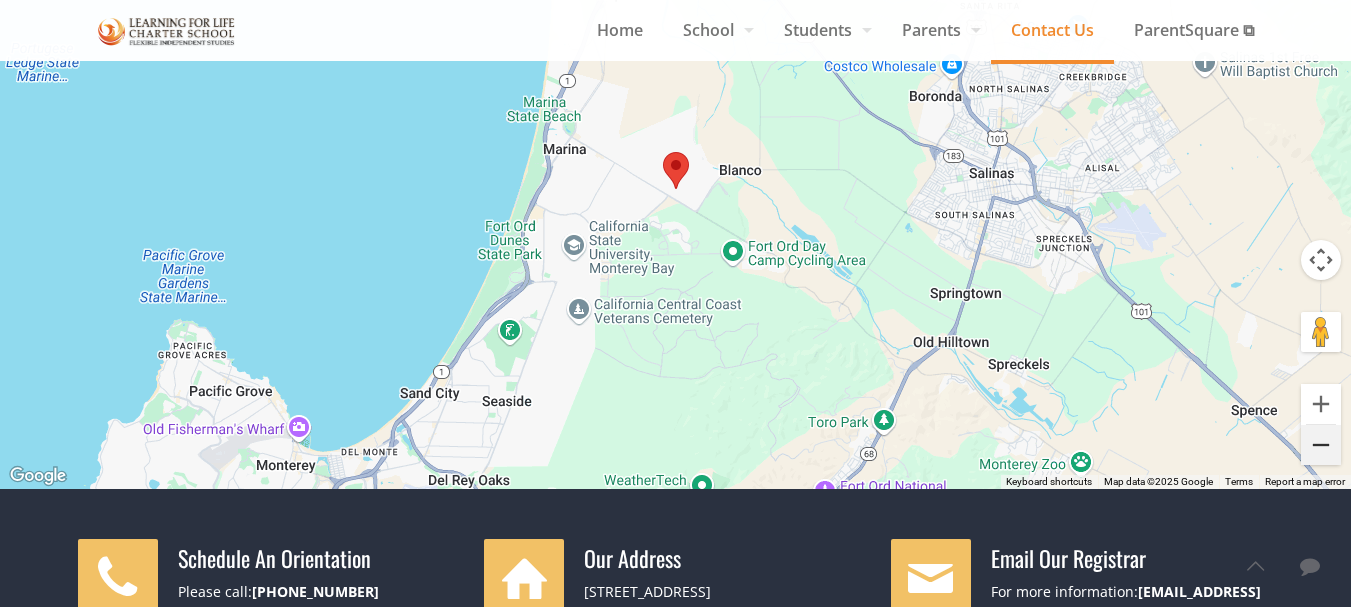 click at bounding box center [1321, 445] 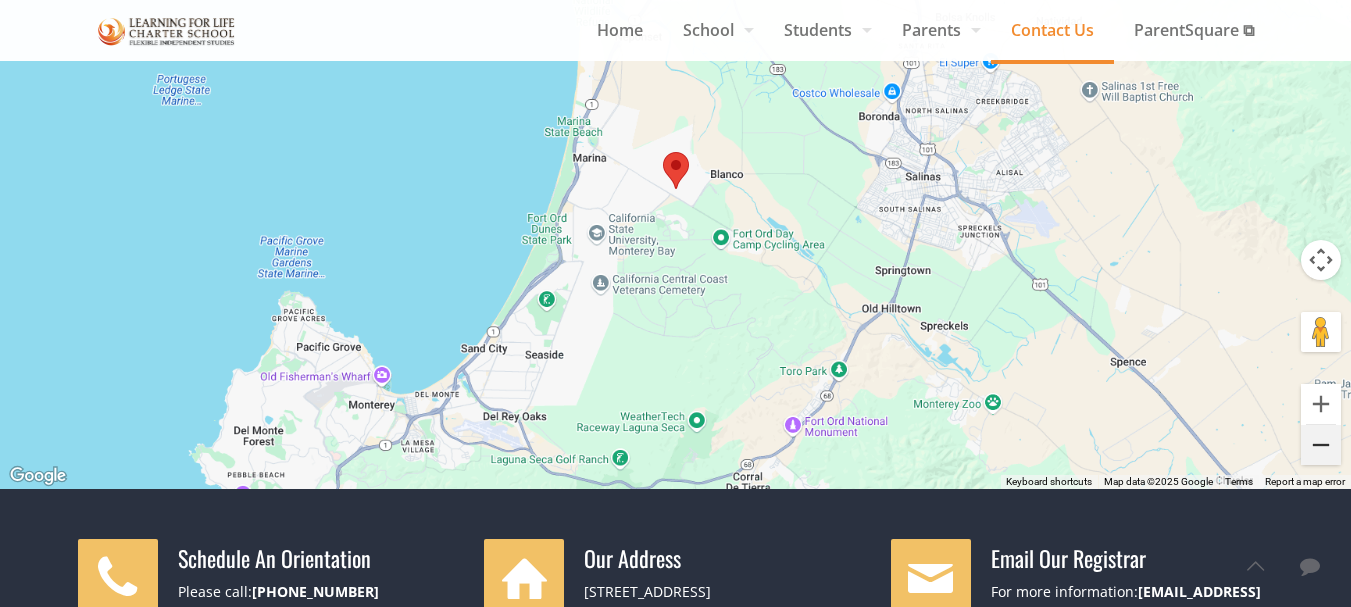 click at bounding box center [1321, 445] 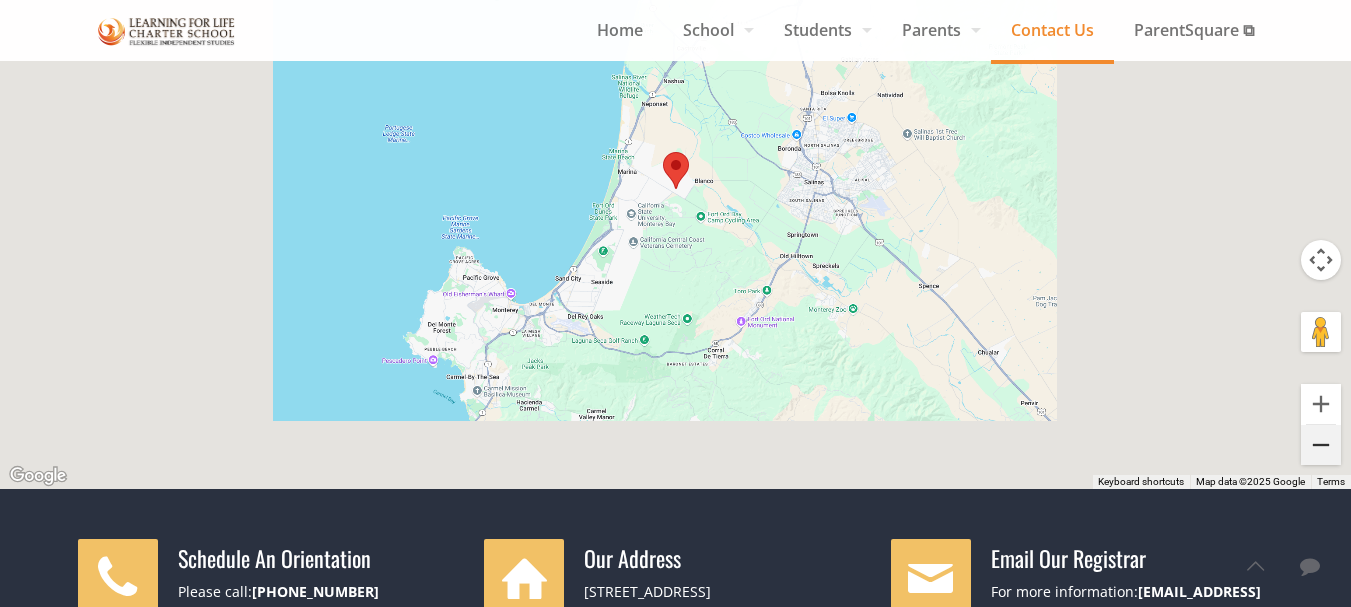 click at bounding box center (1321, 445) 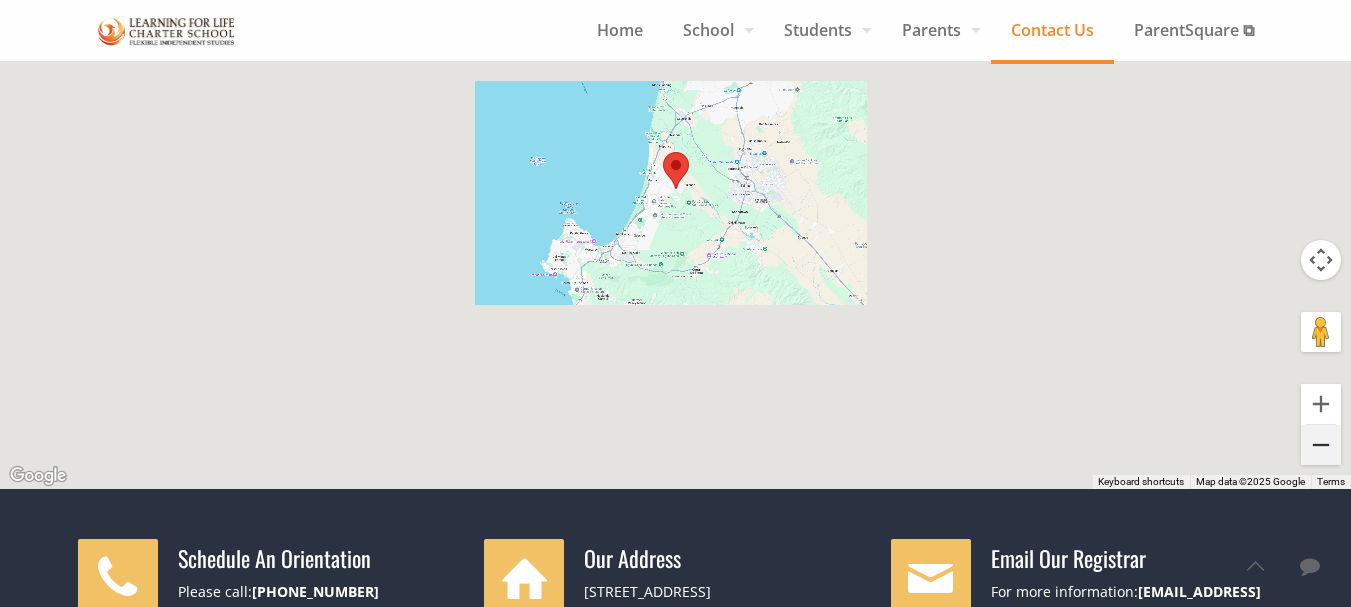 click at bounding box center (1321, 445) 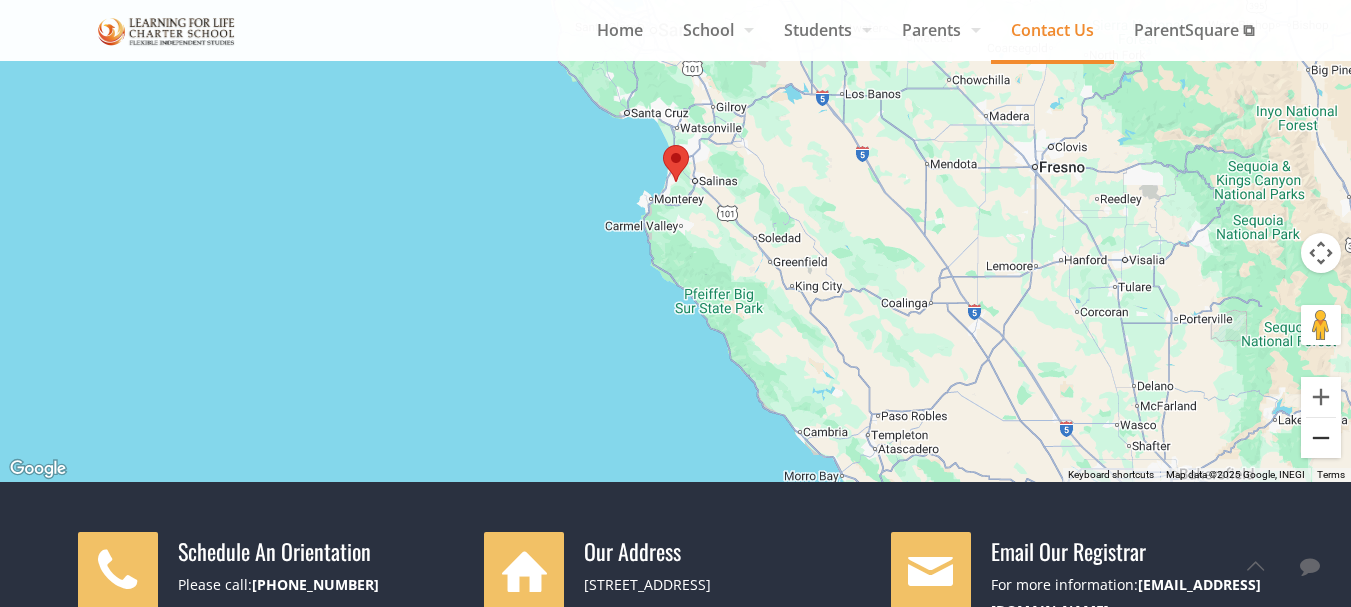 scroll, scrollTop: 264, scrollLeft: 0, axis: vertical 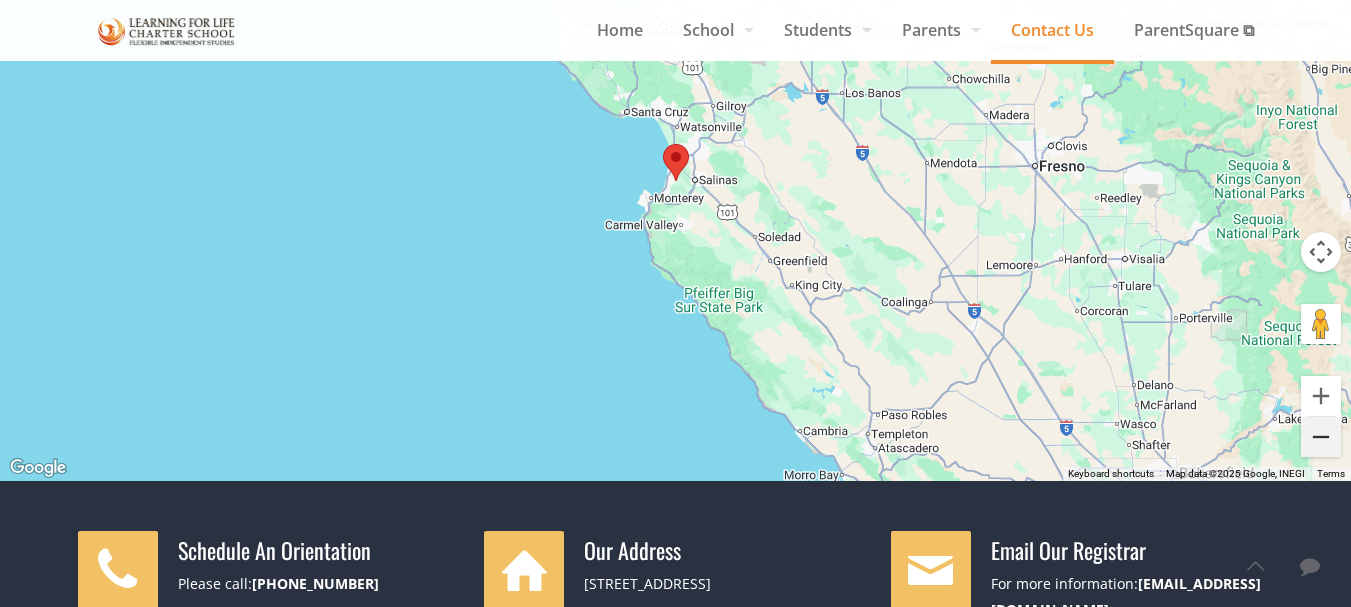 click at bounding box center (1321, 437) 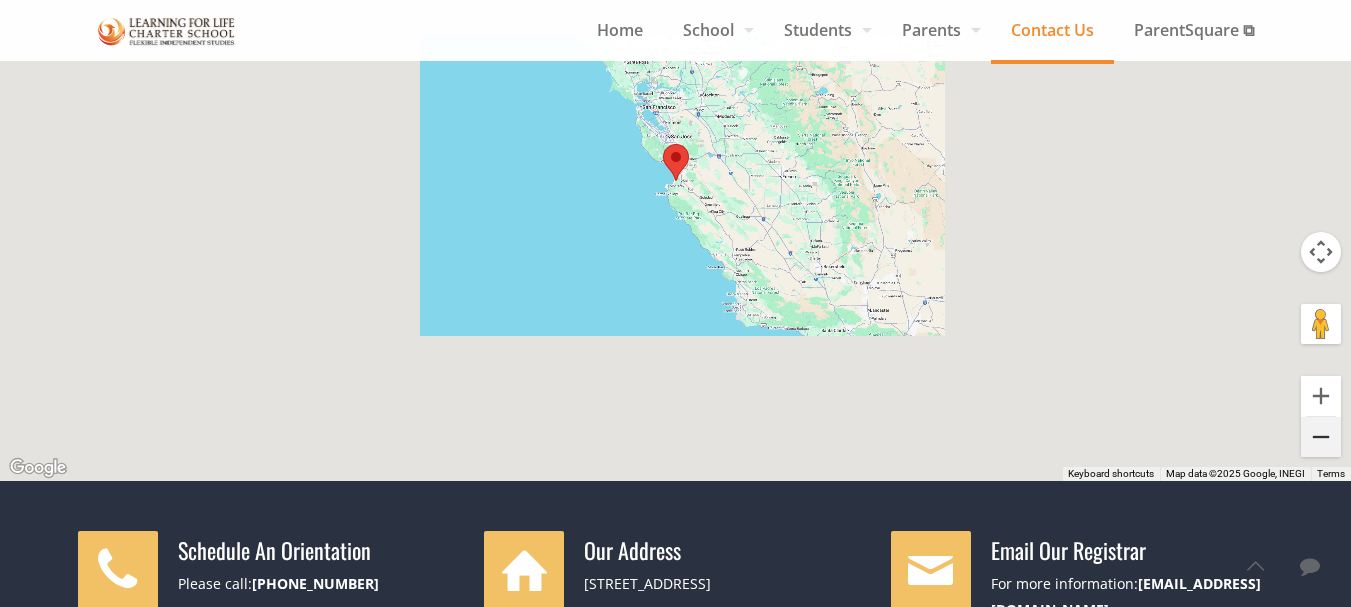 click at bounding box center (1321, 437) 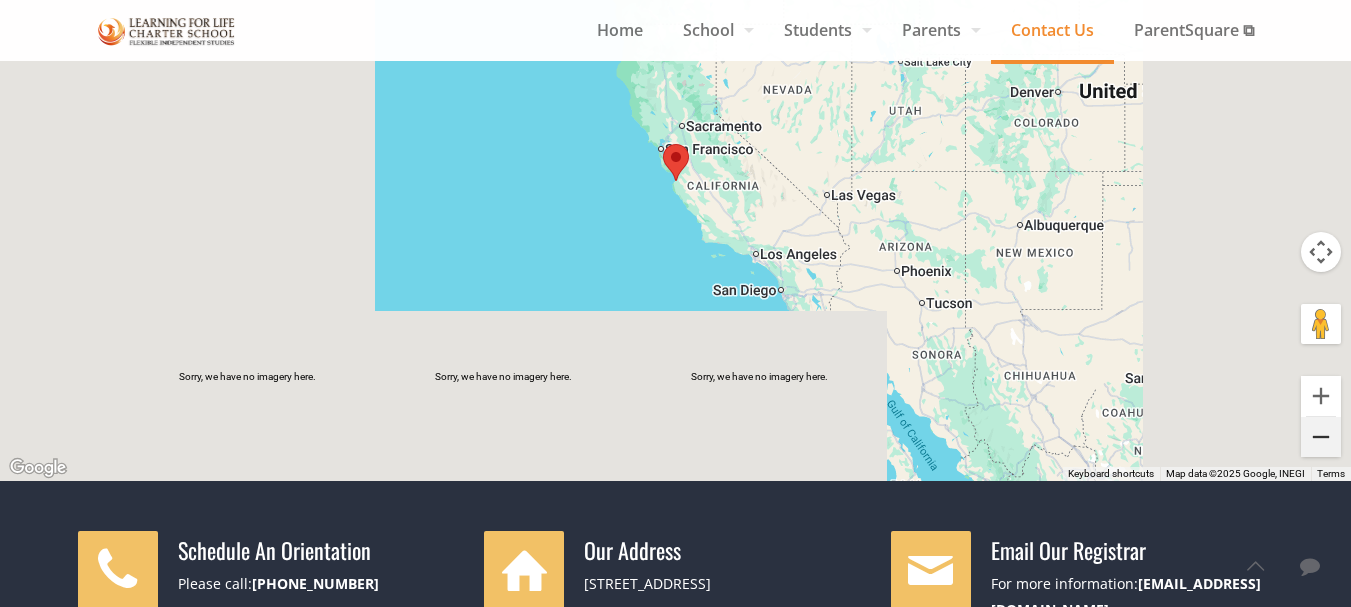 click at bounding box center (1321, 437) 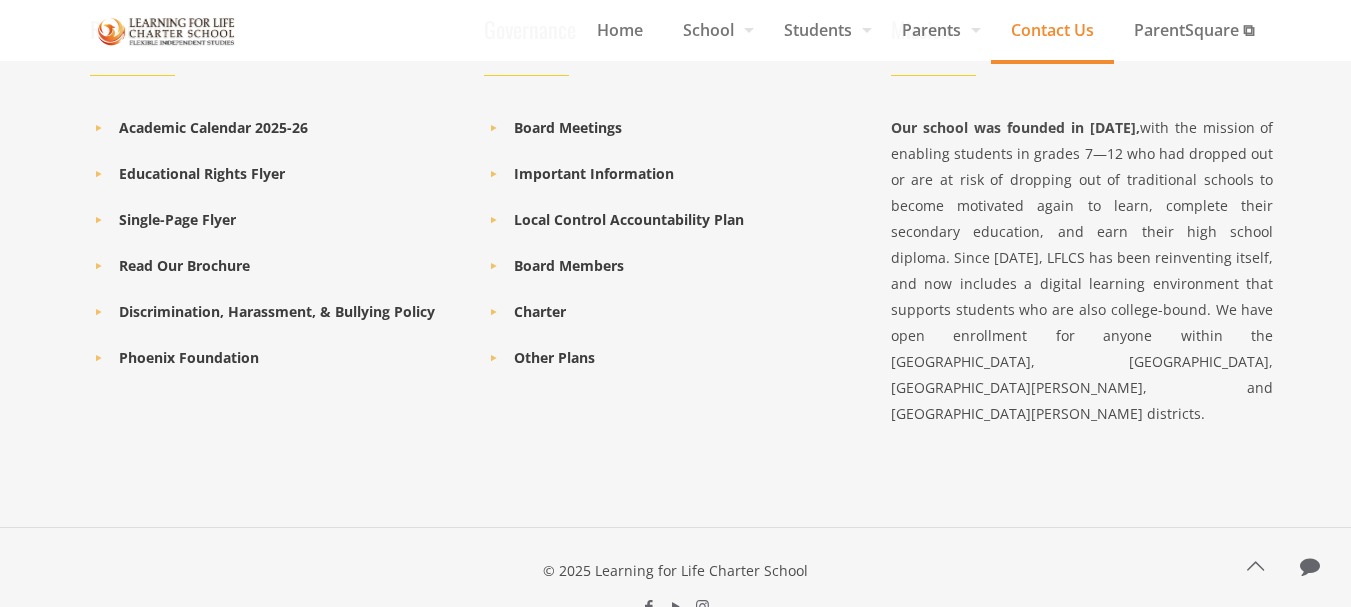 scroll, scrollTop: 2006, scrollLeft: 0, axis: vertical 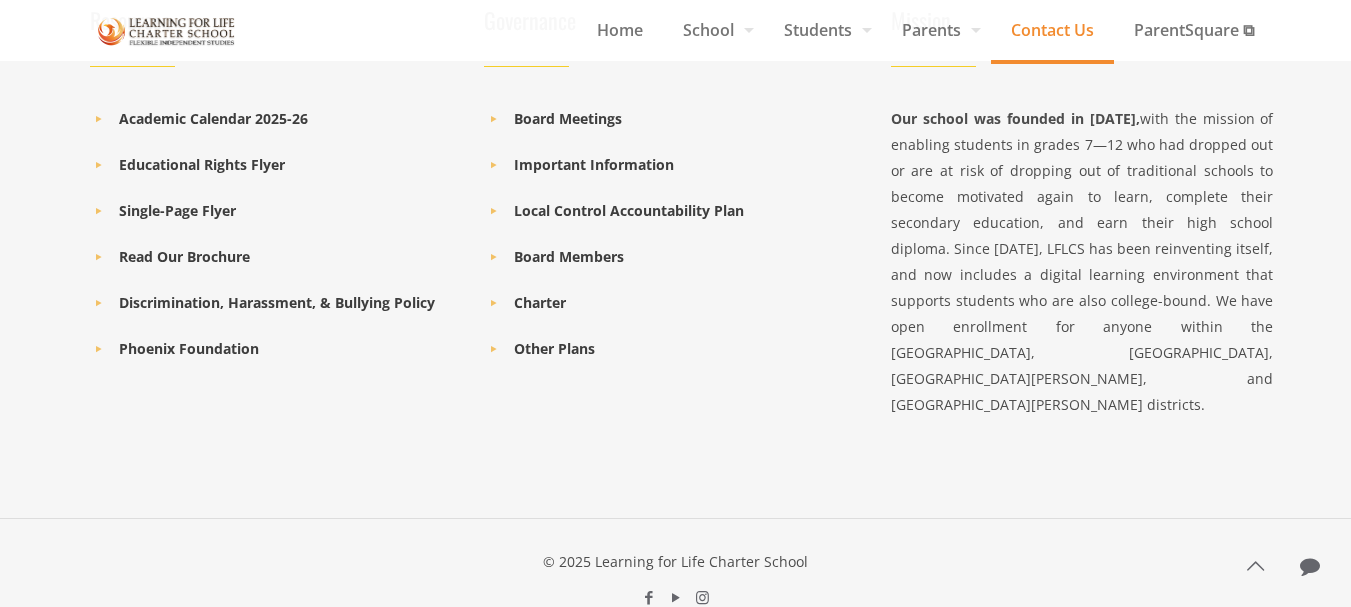 click at bounding box center (1255, 565) 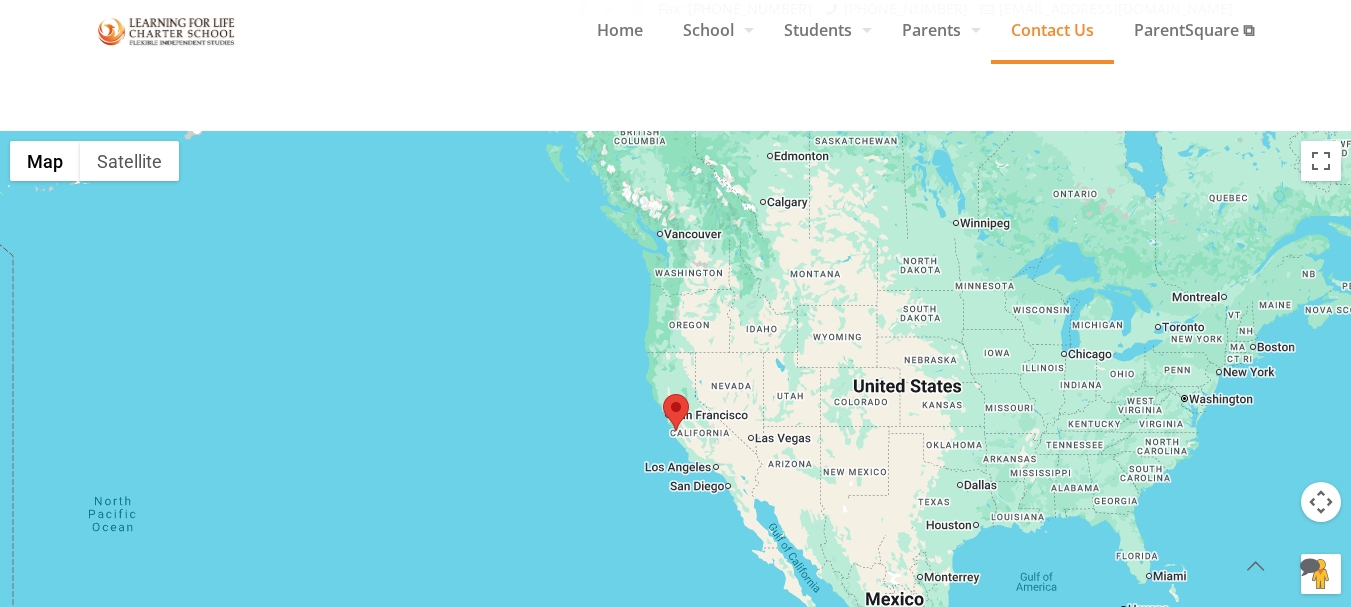 scroll, scrollTop: 0, scrollLeft: 0, axis: both 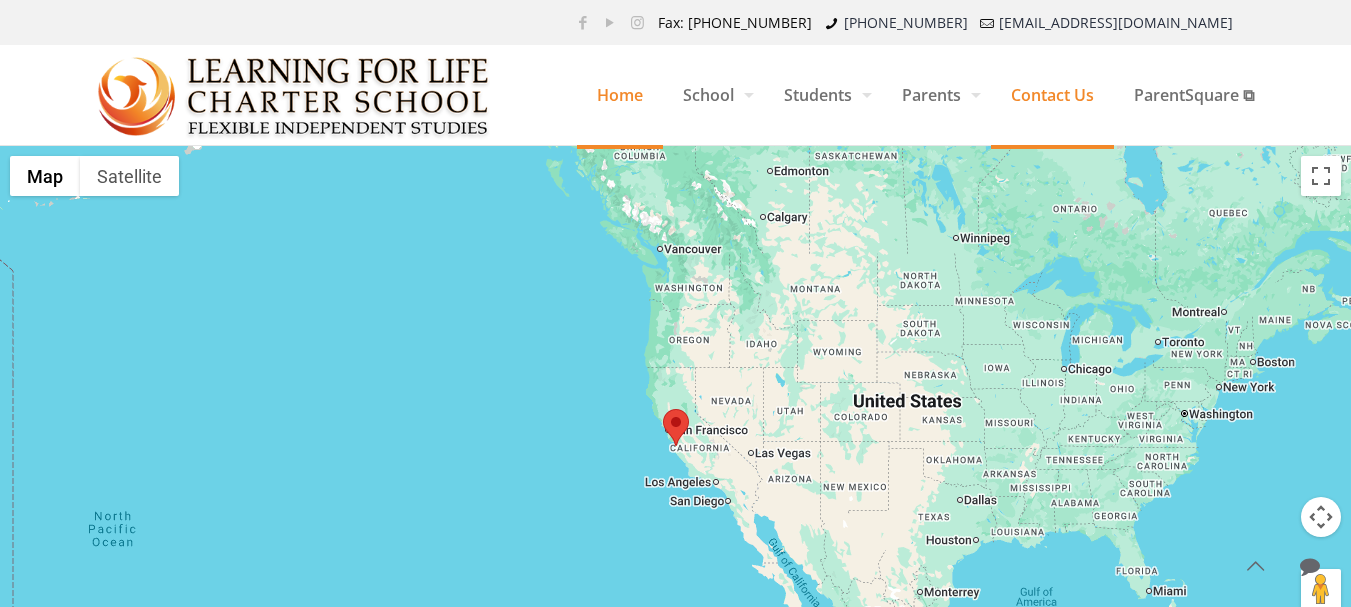 click on "Home" at bounding box center (620, 95) 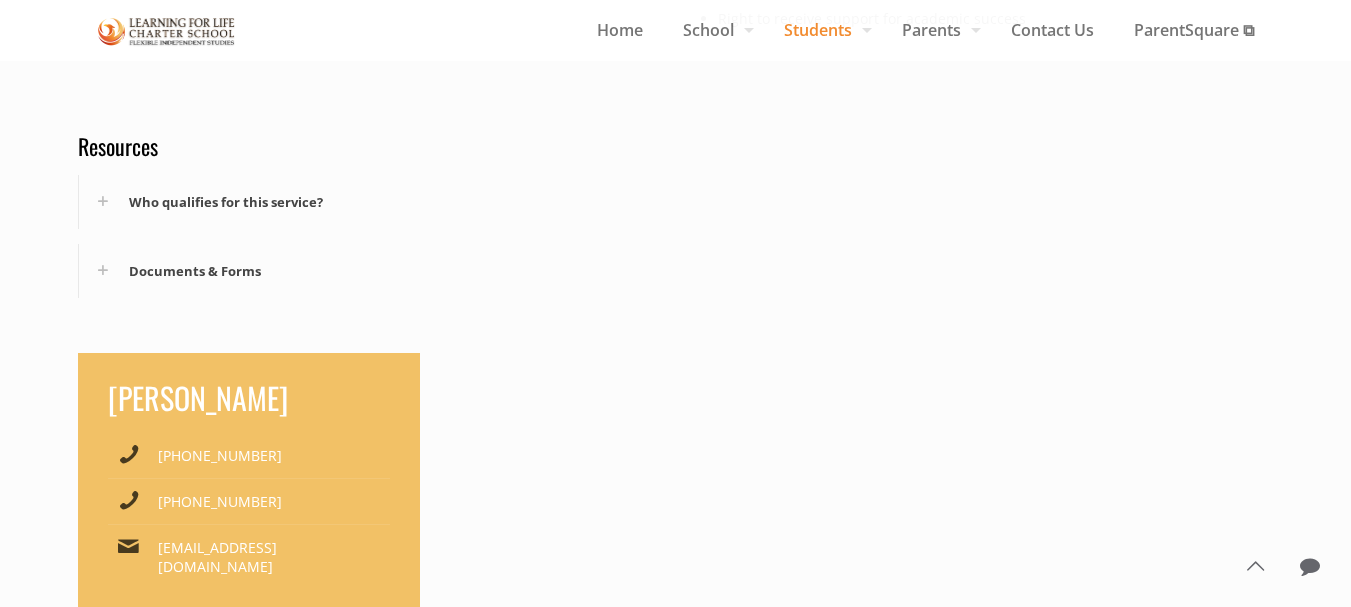 scroll, scrollTop: 1447, scrollLeft: 0, axis: vertical 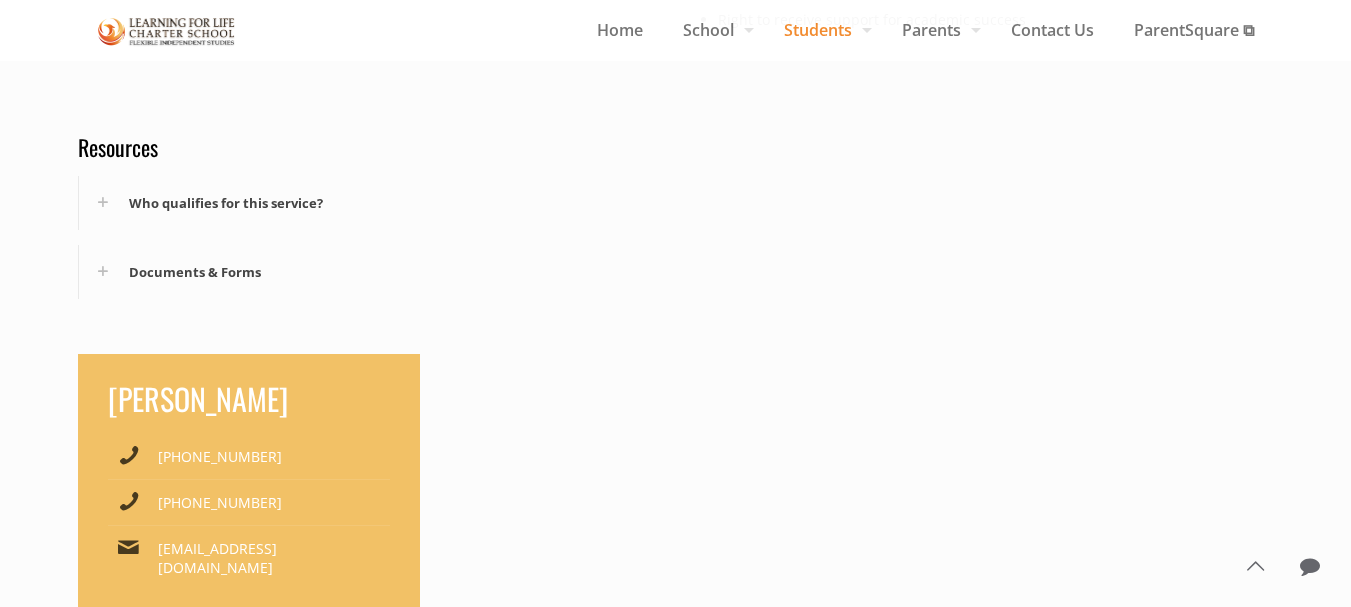 click on "Who qualifies for this service?" at bounding box center (371, 203) 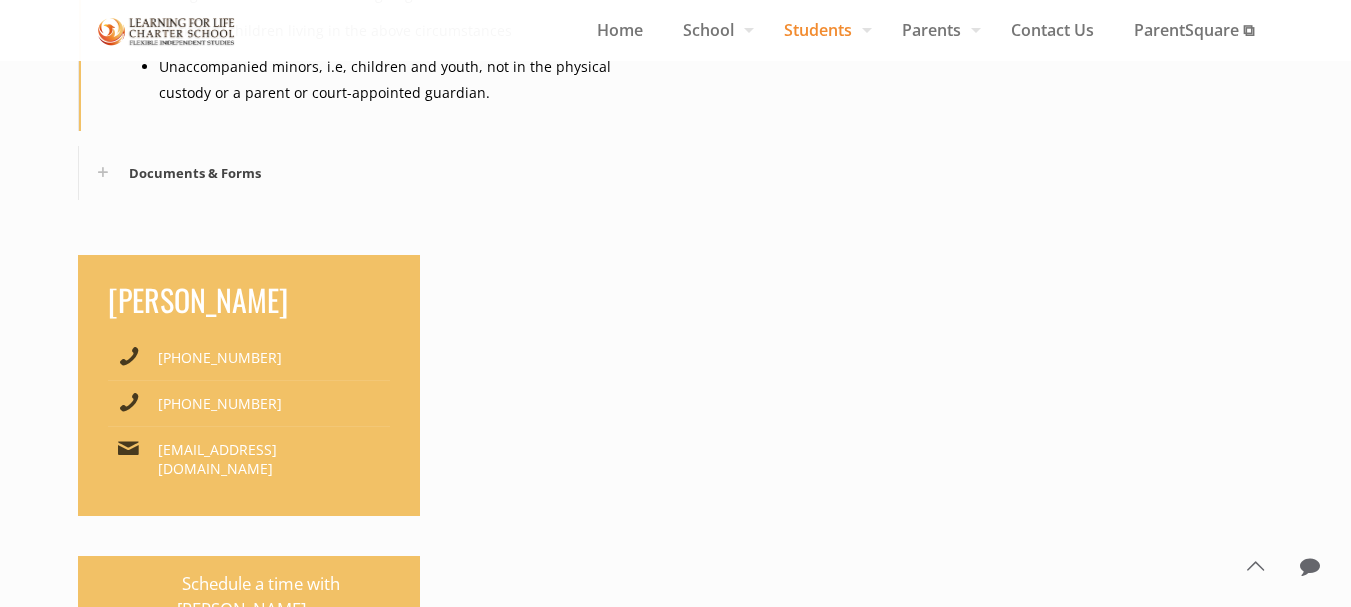 click on "Documents & Forms" at bounding box center (371, 173) 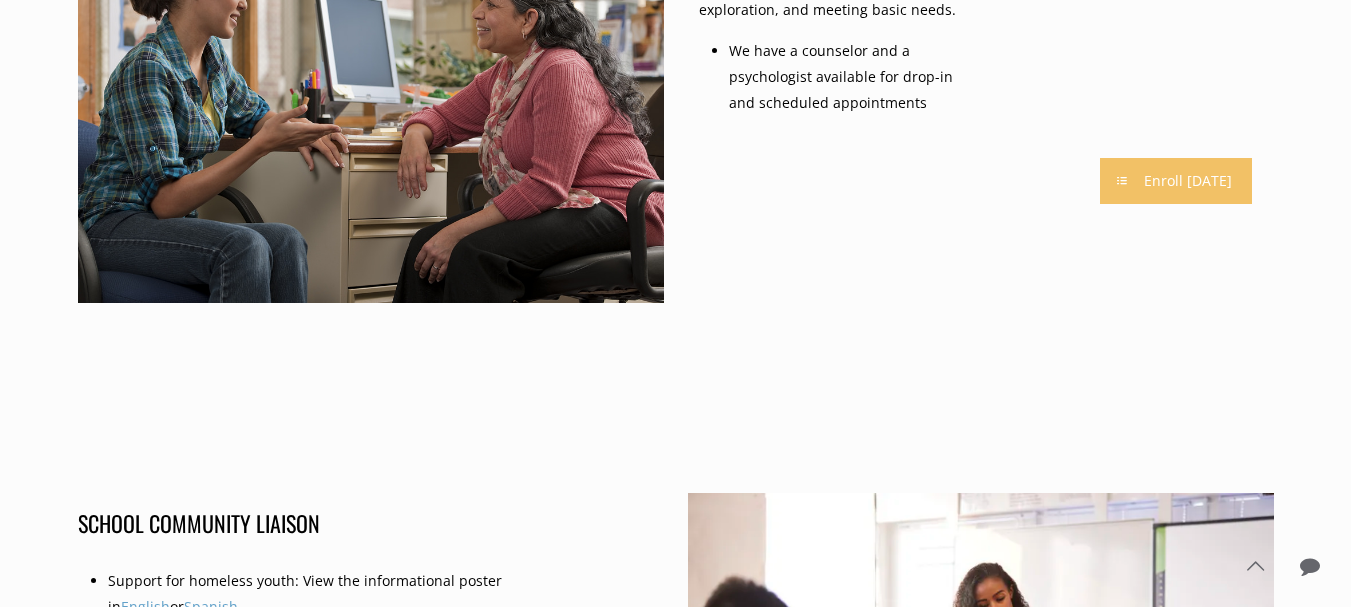 scroll, scrollTop: 0, scrollLeft: 0, axis: both 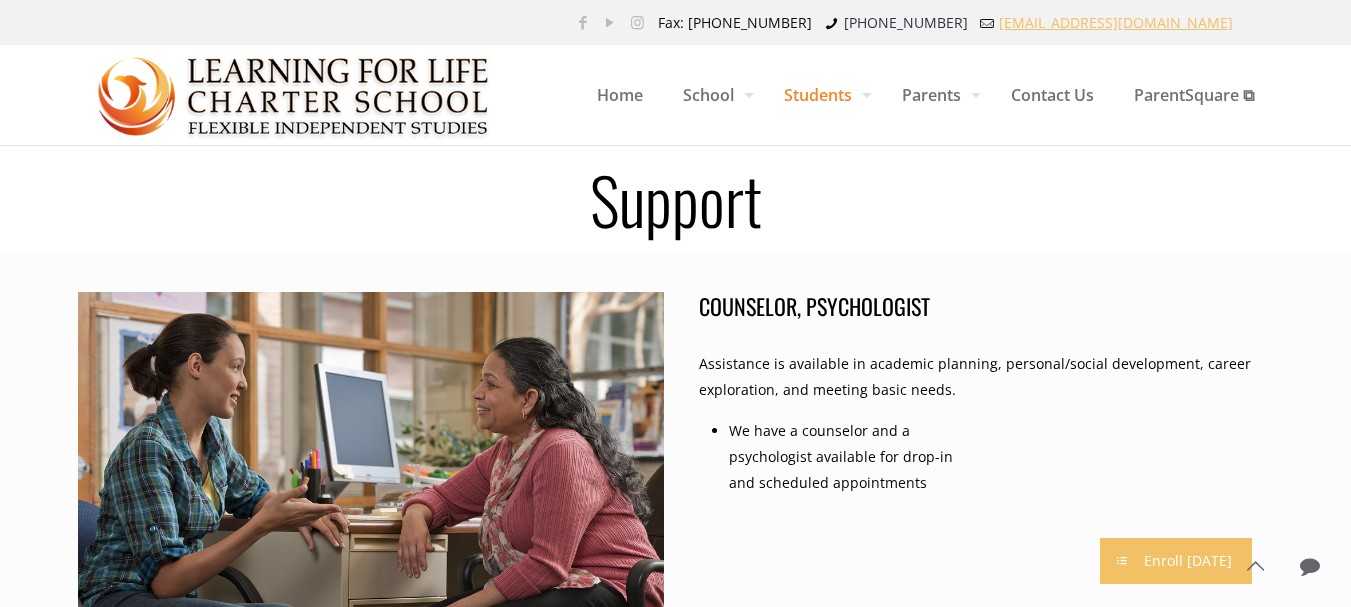 click on "[EMAIL_ADDRESS][DOMAIN_NAME]" at bounding box center [1116, 22] 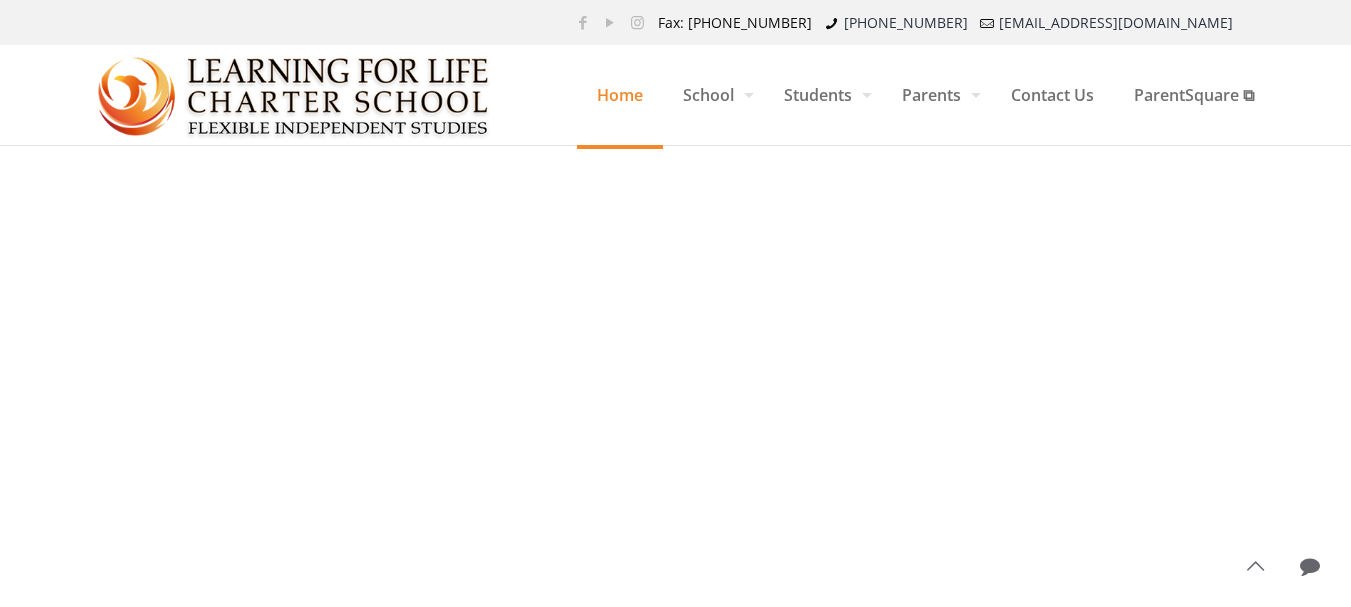 scroll, scrollTop: 0, scrollLeft: 0, axis: both 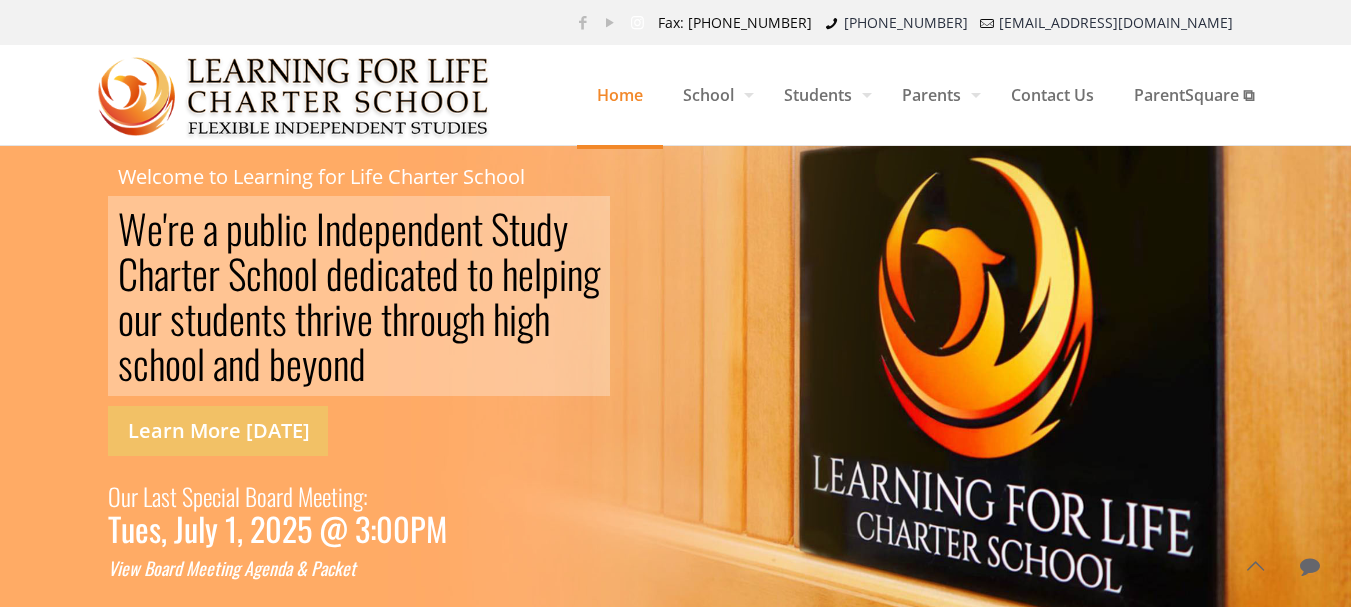 click at bounding box center [637, 22] 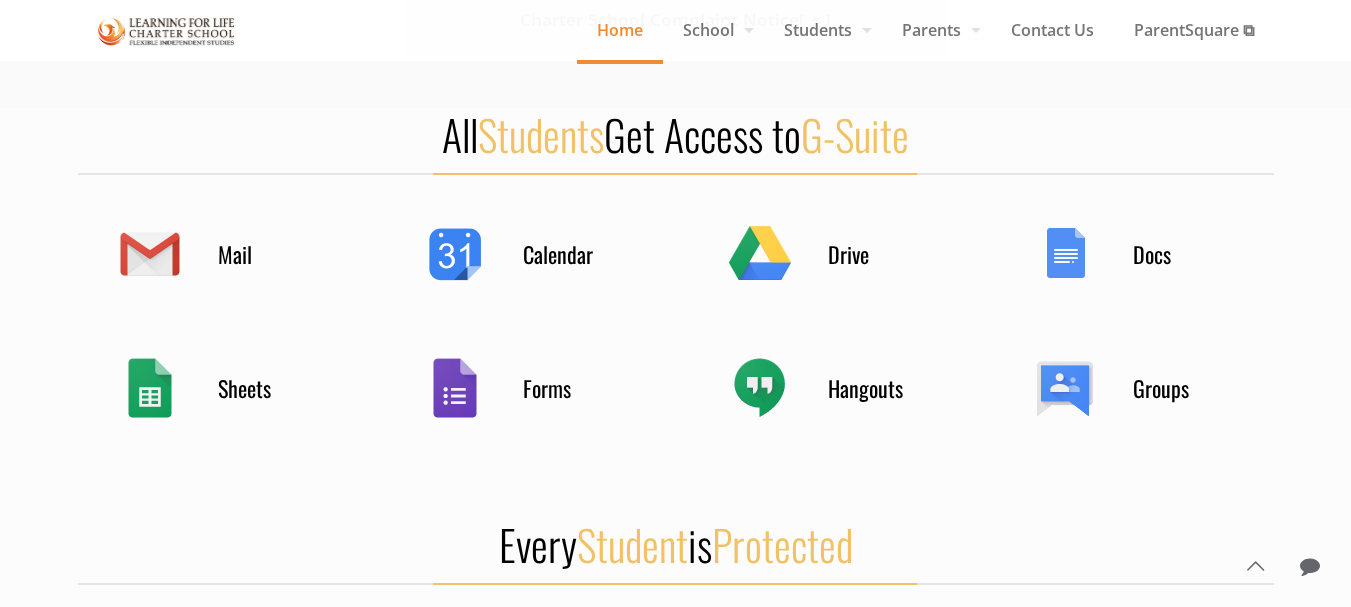 scroll, scrollTop: 980, scrollLeft: 0, axis: vertical 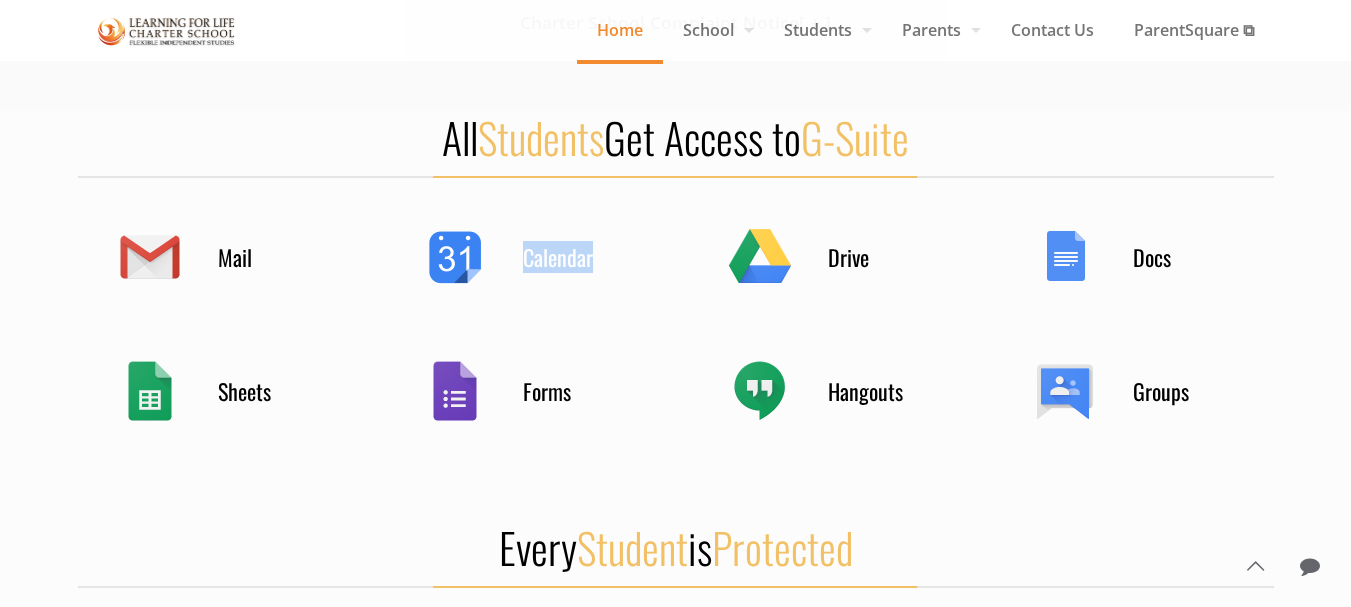 drag, startPoint x: 469, startPoint y: 225, endPoint x: 628, endPoint y: 264, distance: 163.71317 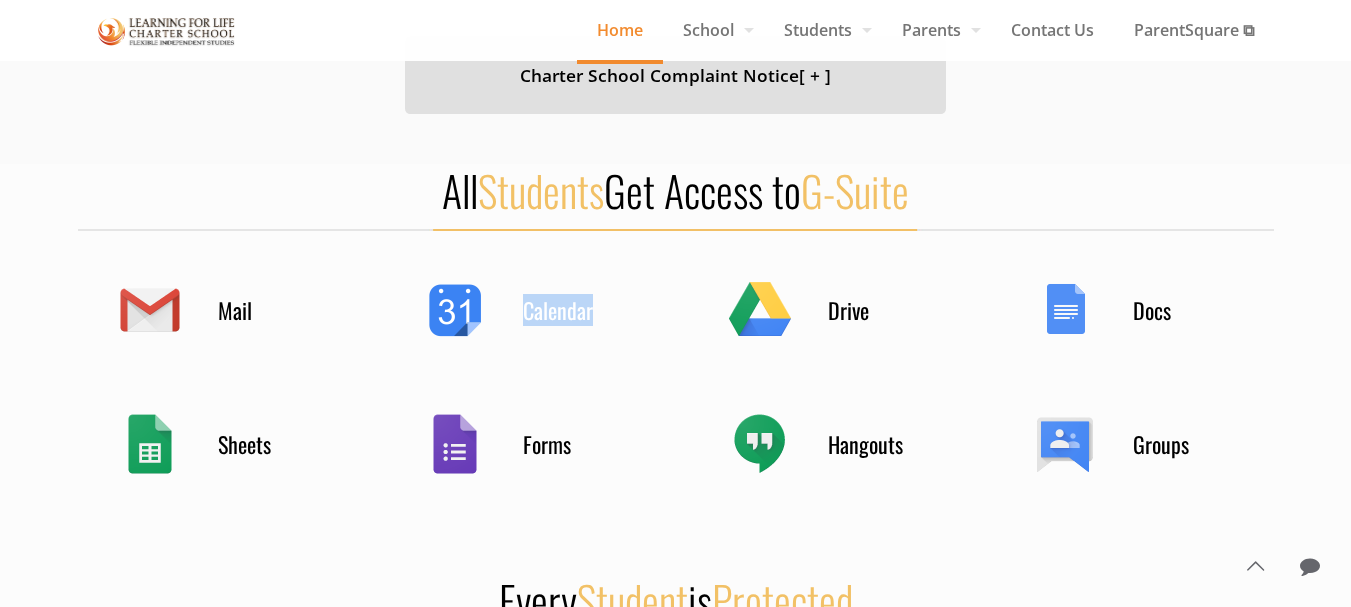 scroll, scrollTop: 925, scrollLeft: 0, axis: vertical 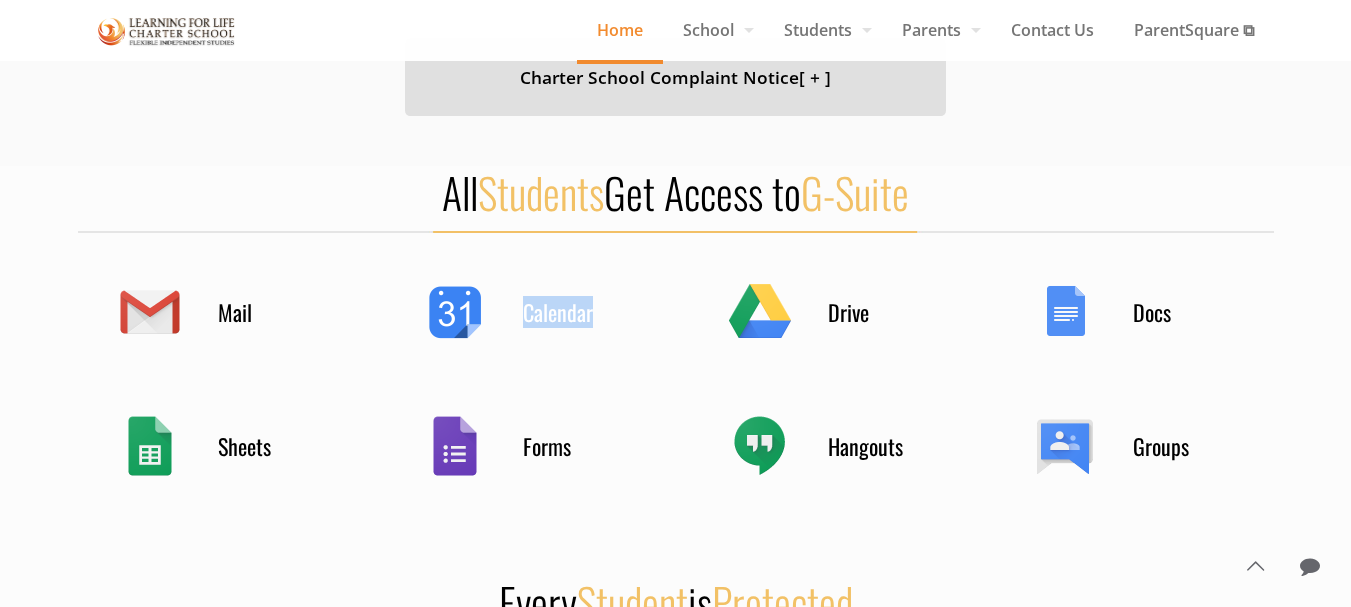 click on "Calendar" at bounding box center [523, 312] 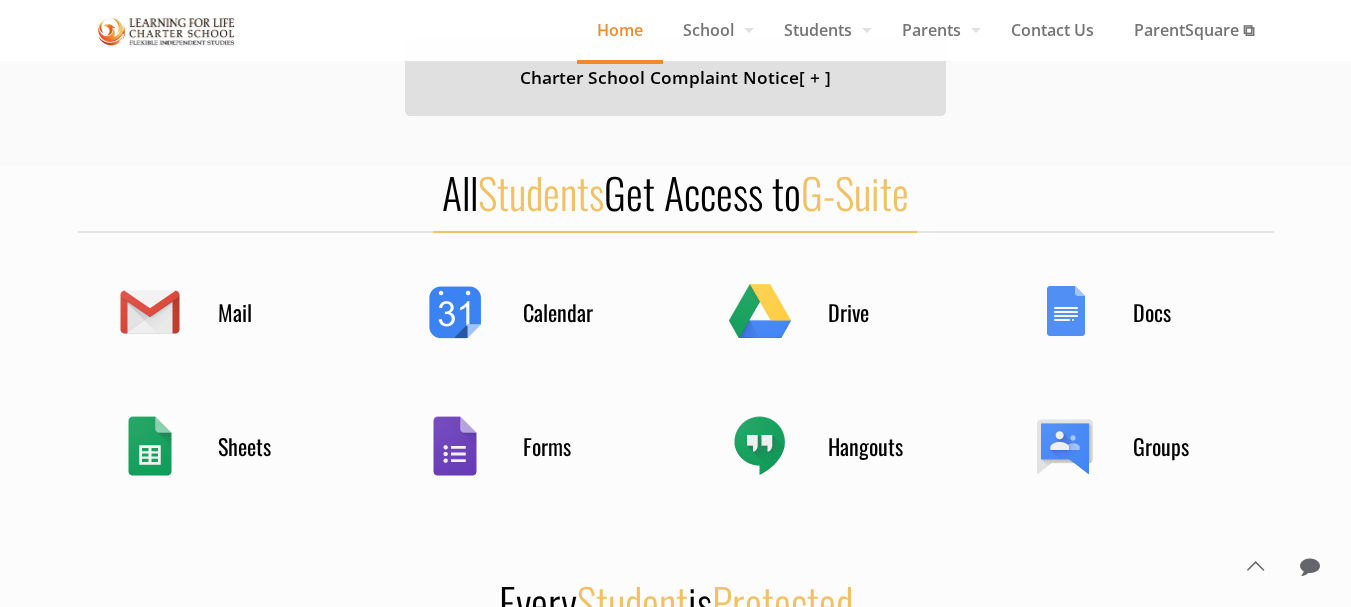click on "Calendar" at bounding box center [573, 312] 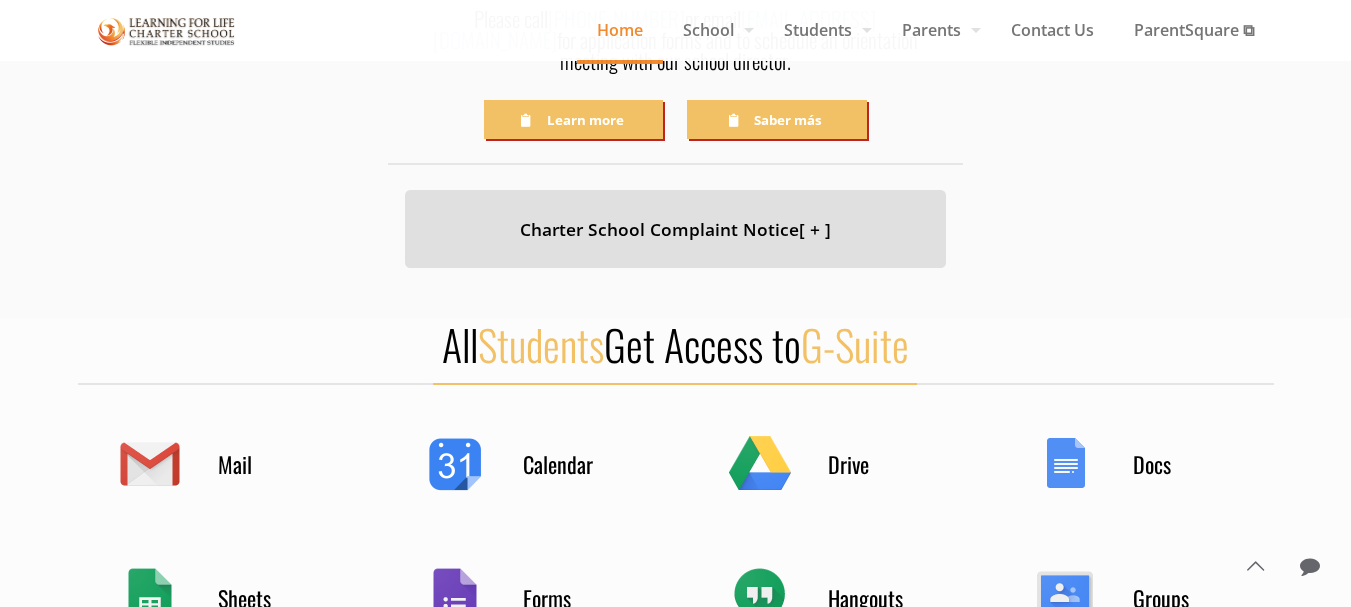 scroll, scrollTop: 772, scrollLeft: 0, axis: vertical 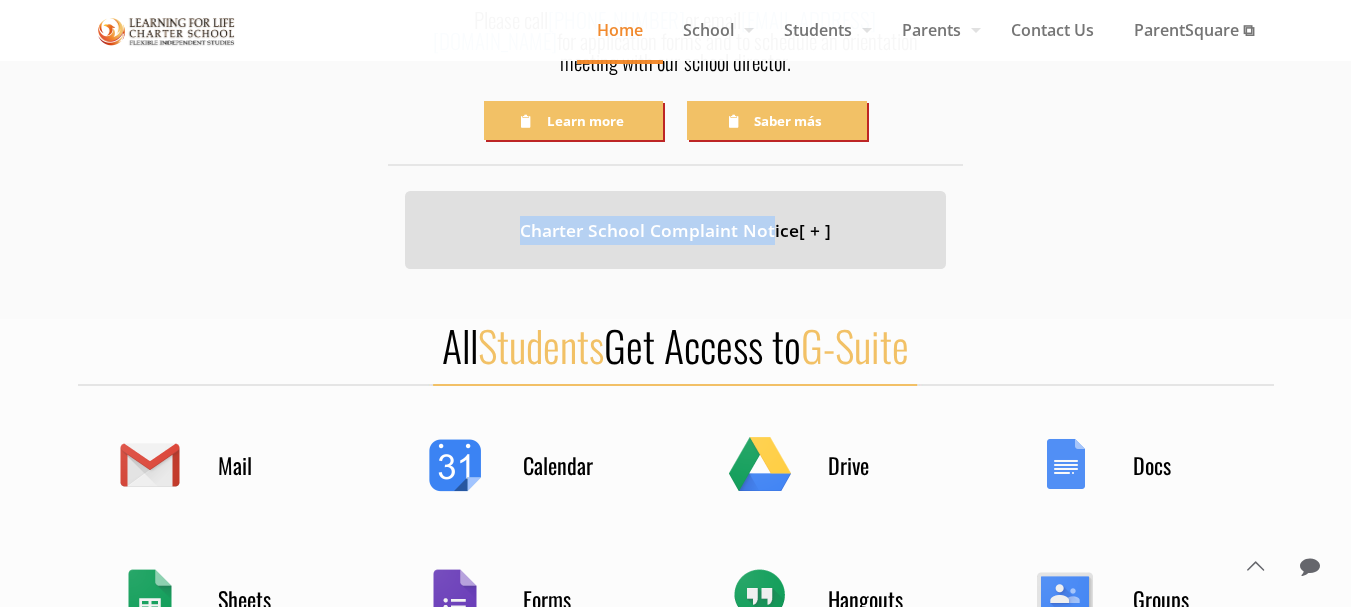 drag, startPoint x: 769, startPoint y: 206, endPoint x: 460, endPoint y: 239, distance: 310.75714 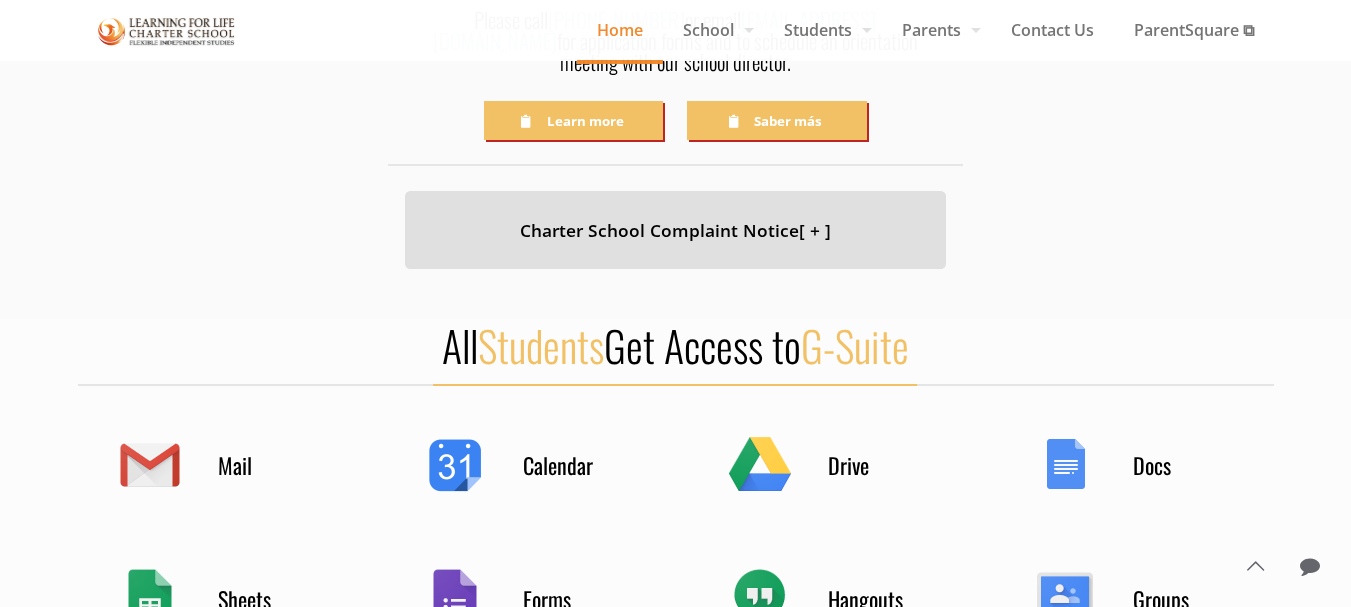 click on "Charter School Complaint Notice  [ + ]" at bounding box center (675, 230) 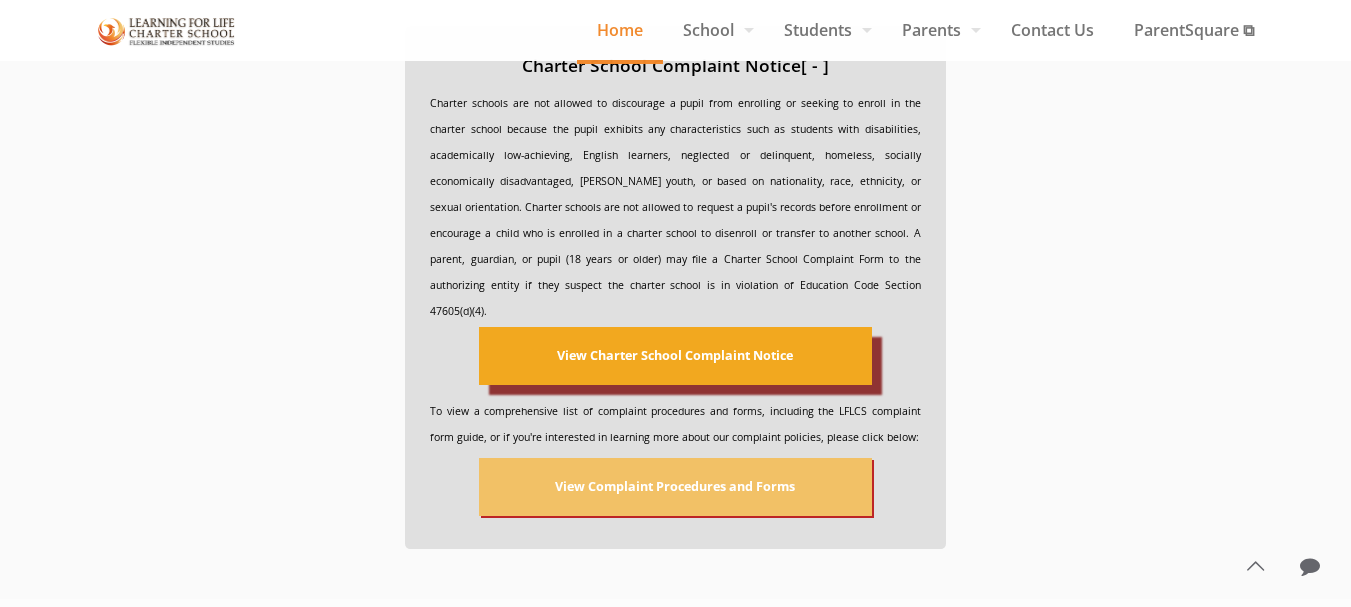 scroll, scrollTop: 944, scrollLeft: 0, axis: vertical 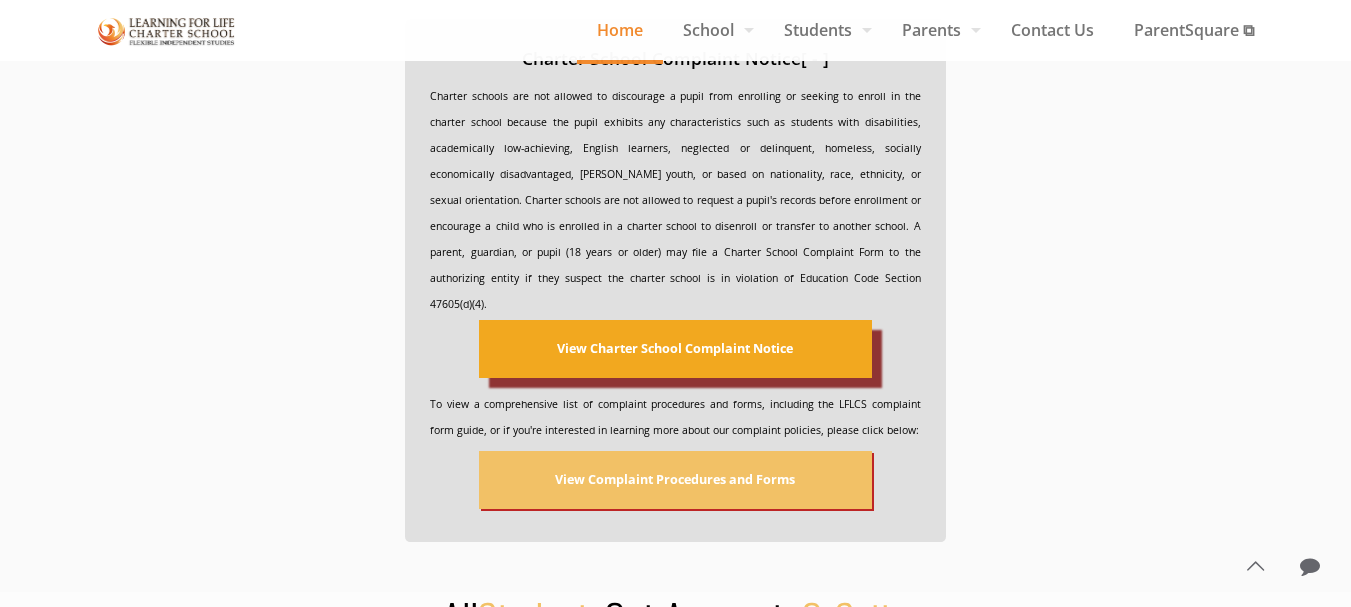 click on "View Charter School Complaint Notice" at bounding box center [675, 349] 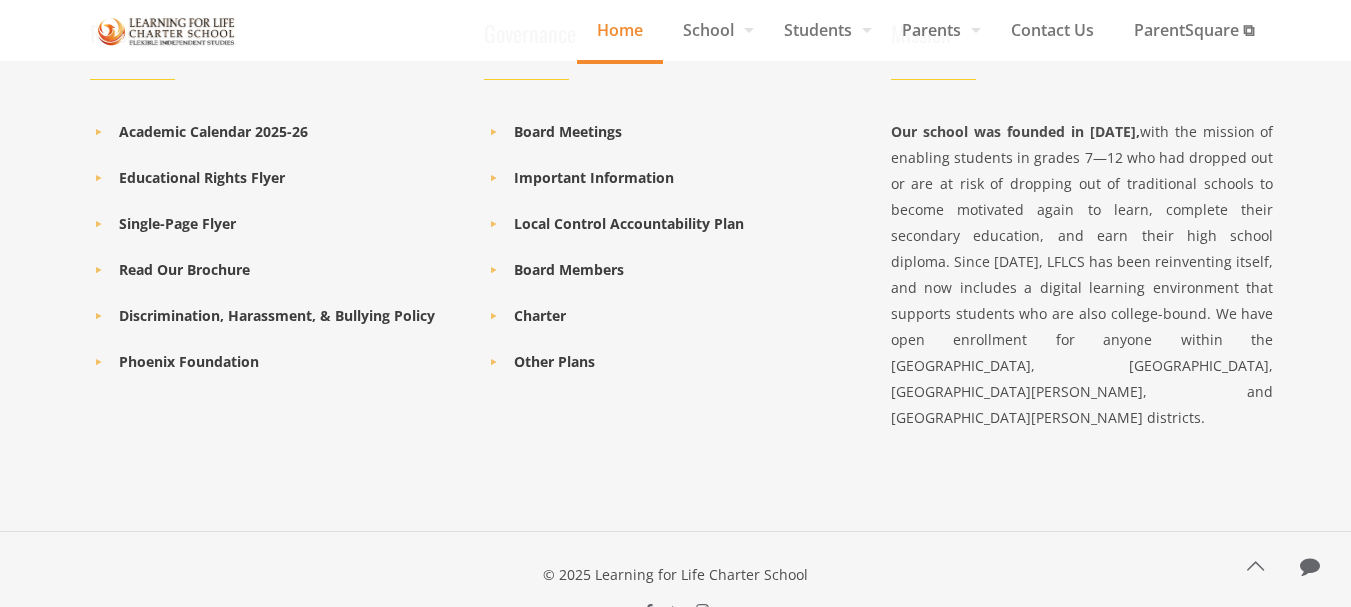 scroll, scrollTop: 3518, scrollLeft: 0, axis: vertical 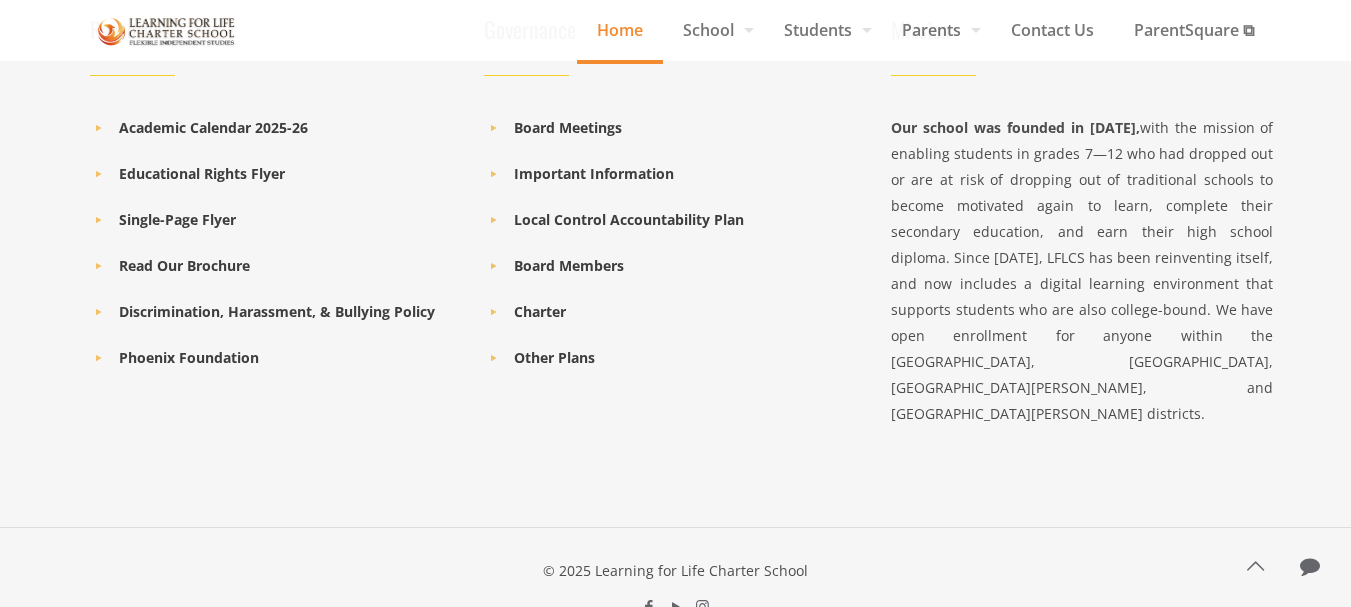 click at bounding box center (1255, 565) 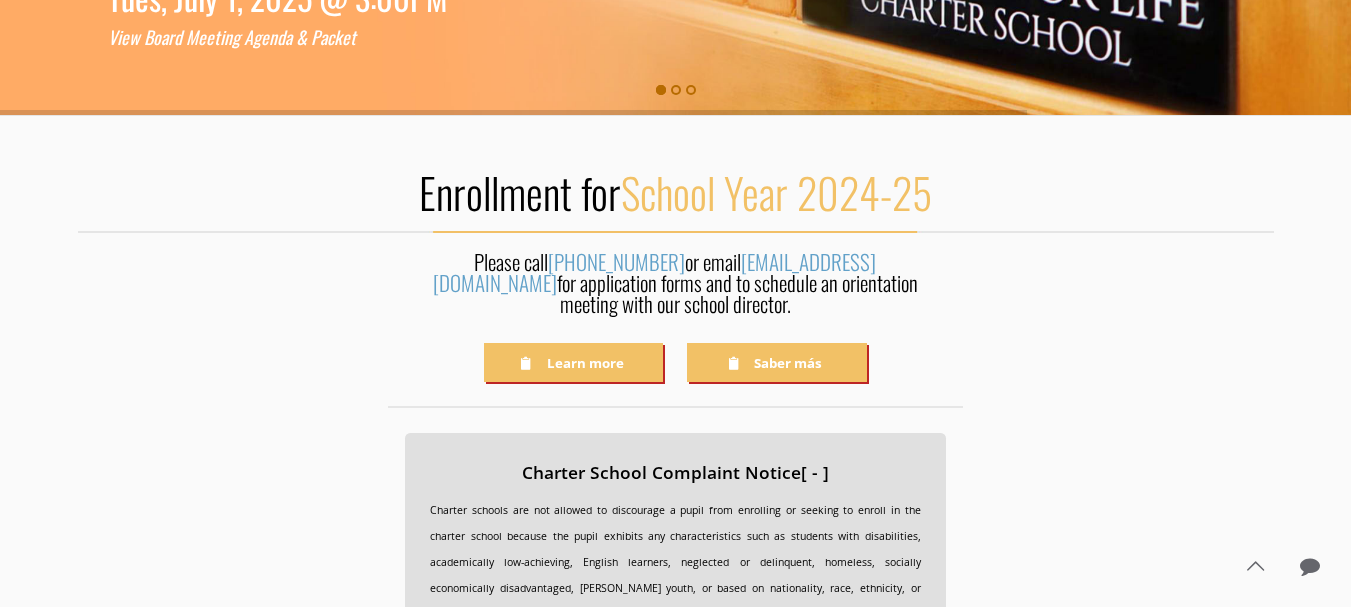 scroll, scrollTop: 0, scrollLeft: 0, axis: both 